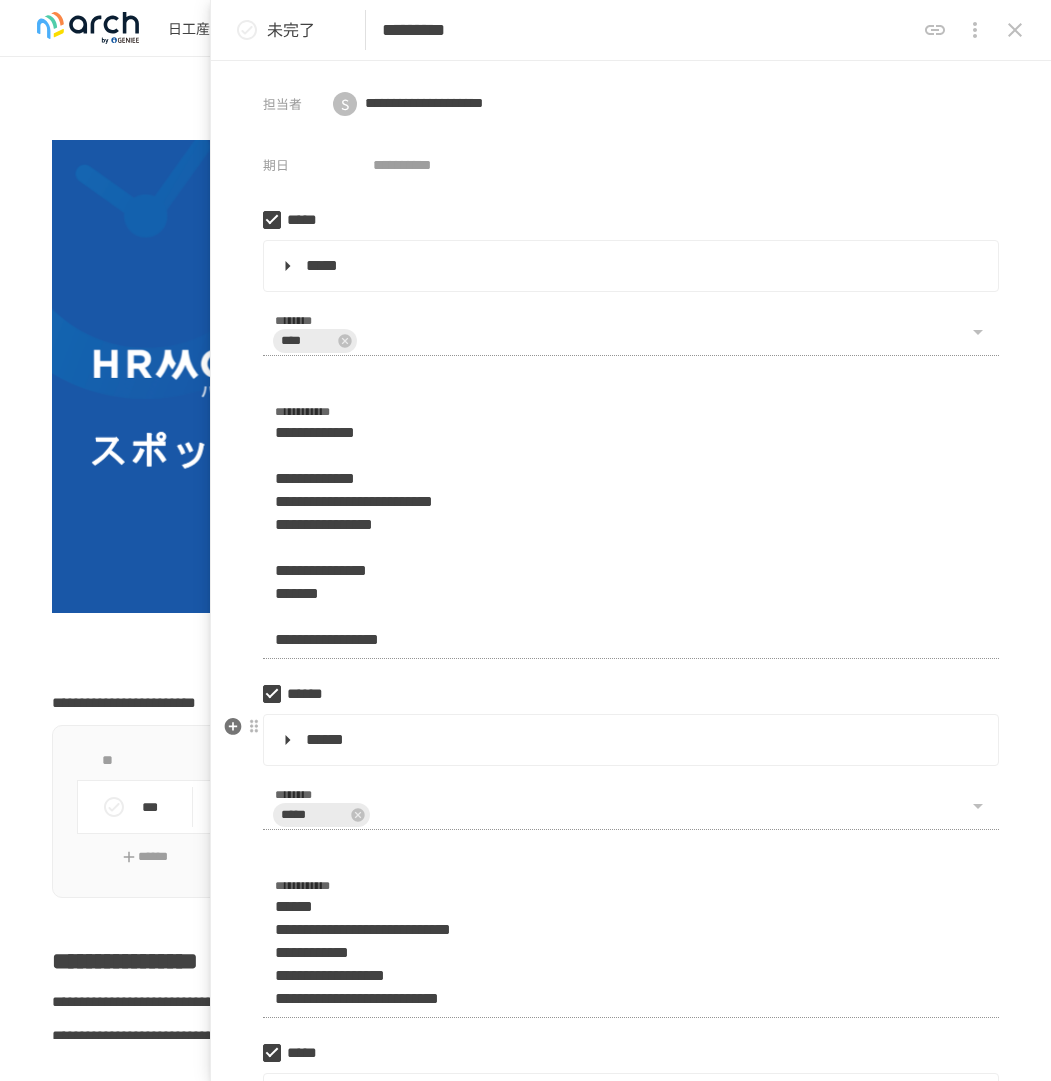 scroll, scrollTop: 0, scrollLeft: 0, axis: both 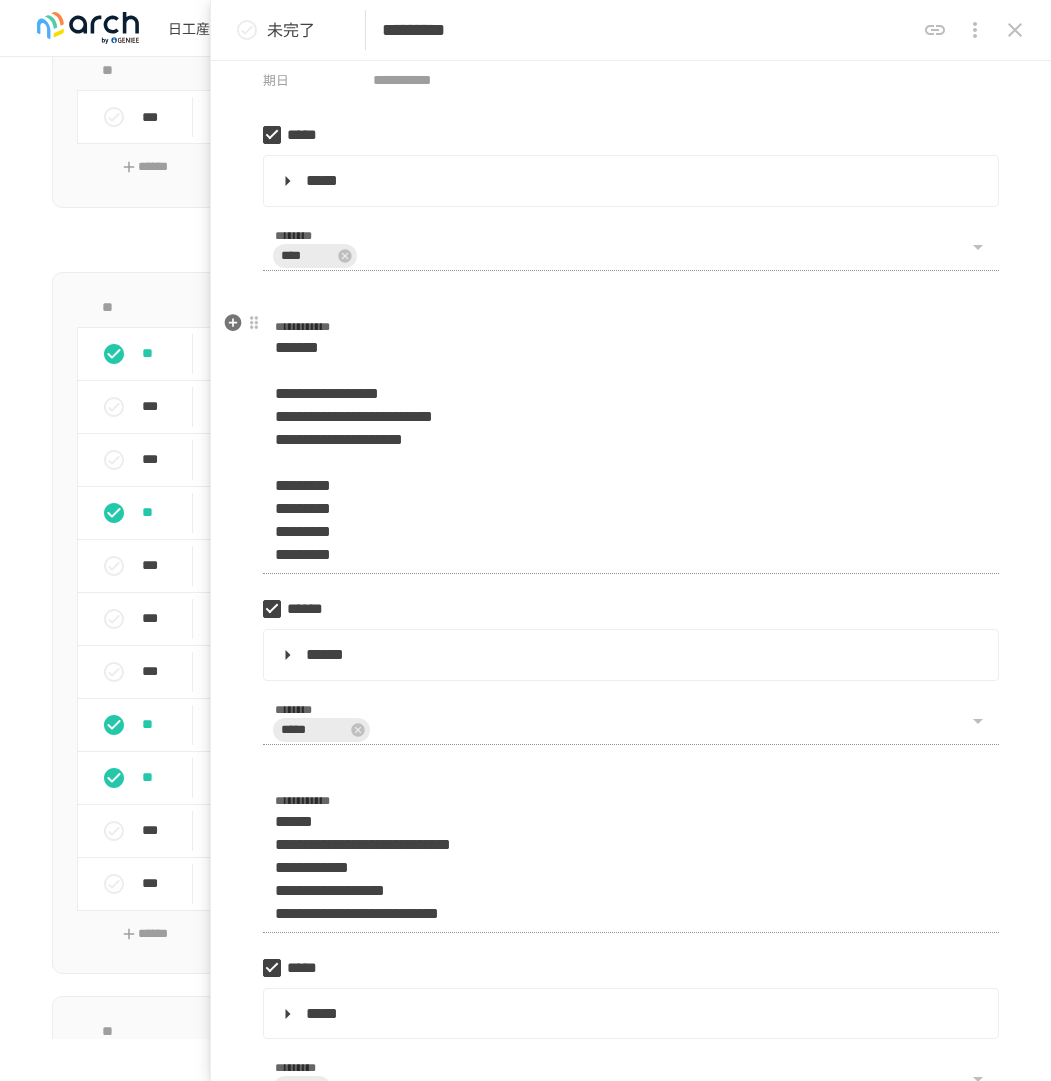 drag, startPoint x: 267, startPoint y: 481, endPoint x: 473, endPoint y: 575, distance: 226.43321 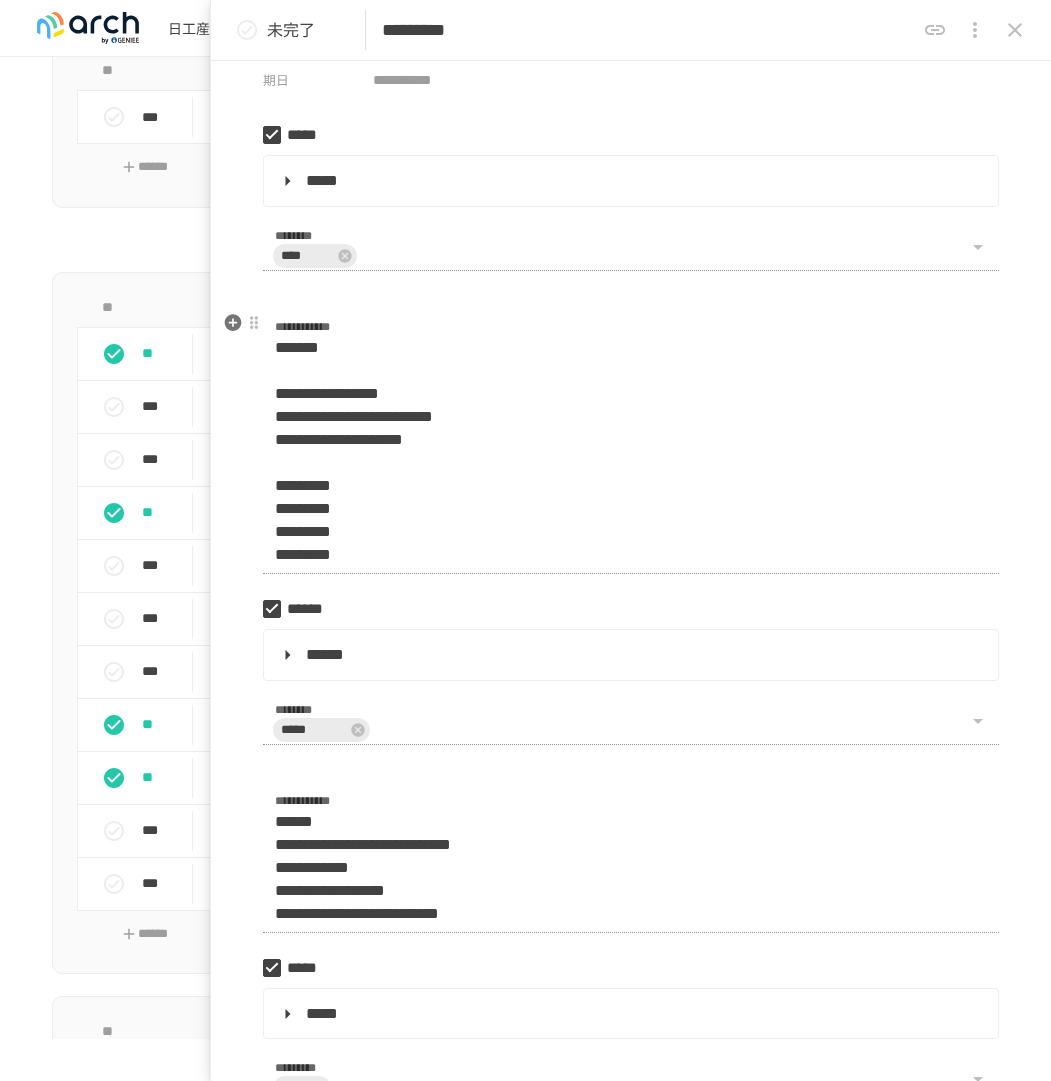 click on "**********" at bounding box center [631, 454] 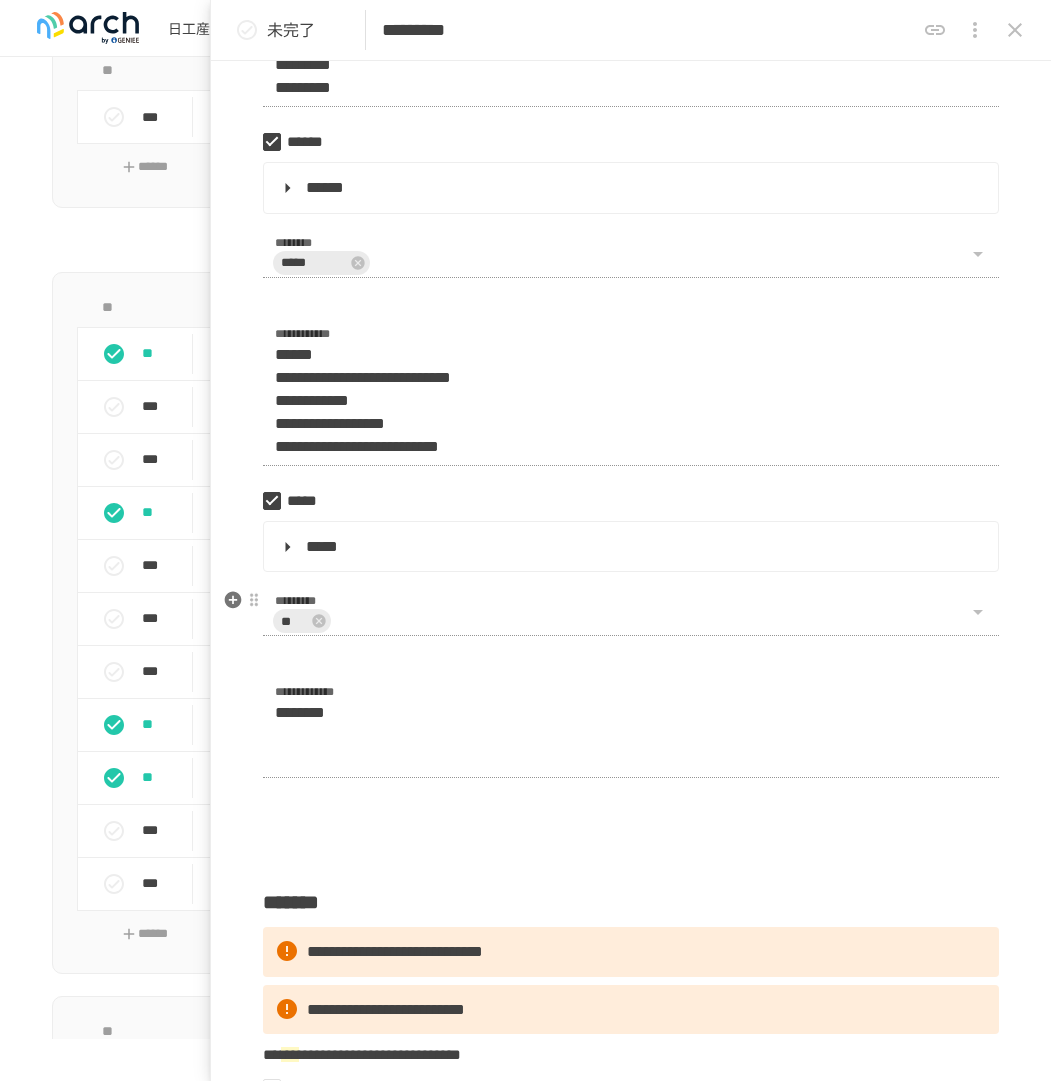 scroll, scrollTop: 0, scrollLeft: 0, axis: both 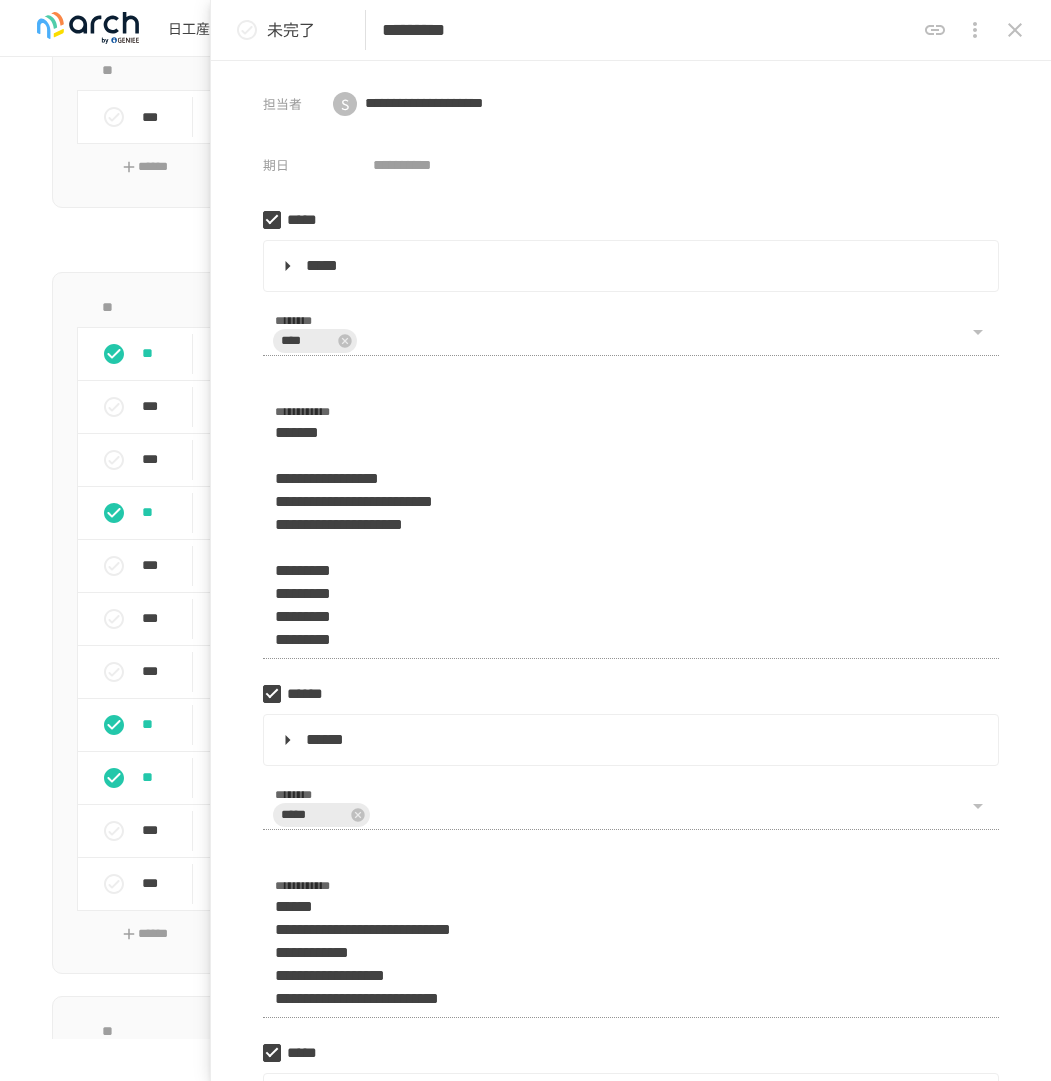 click on "担当者 [NAME] ​ 期日 [DATE] ​" at bounding box center (465, 134) 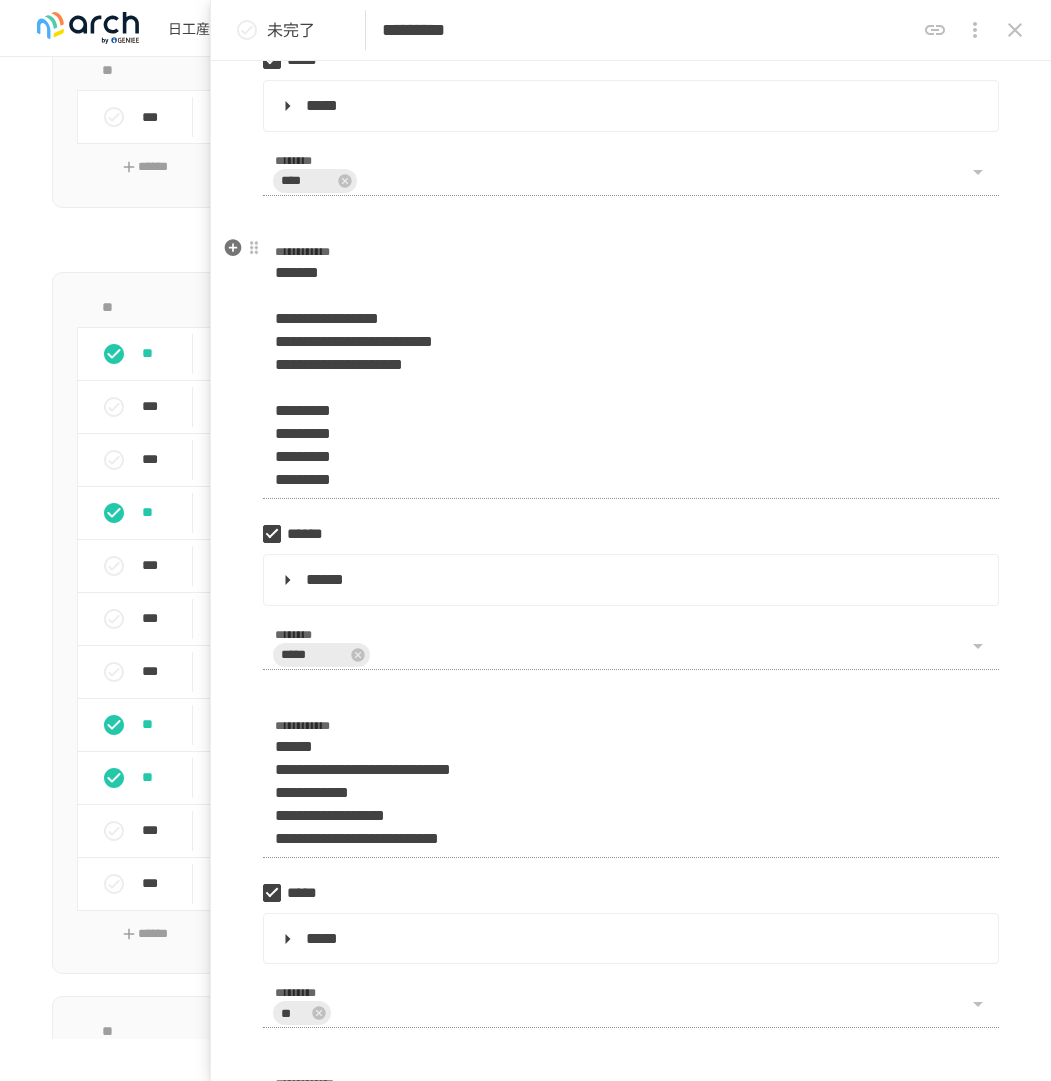 scroll, scrollTop: 161, scrollLeft: 0, axis: vertical 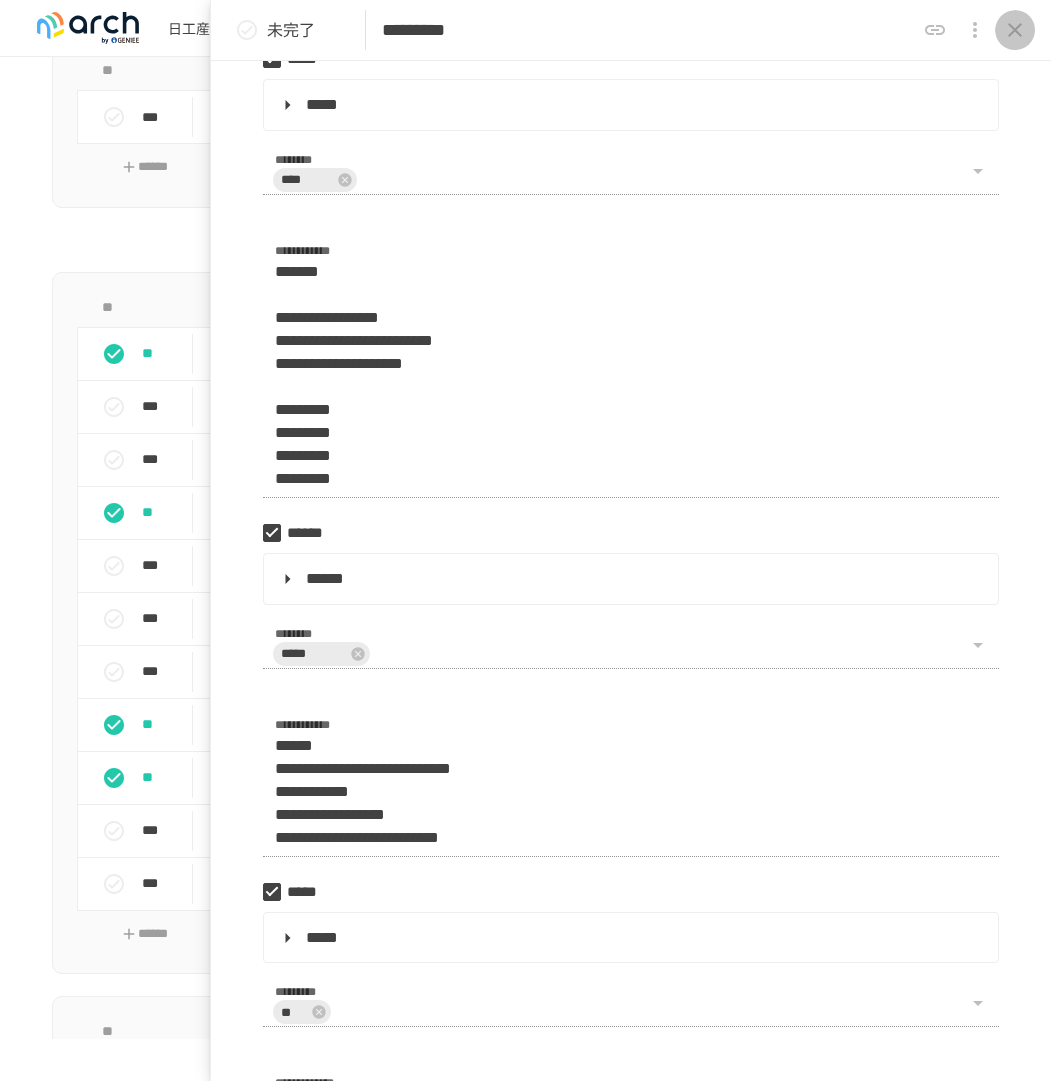 click 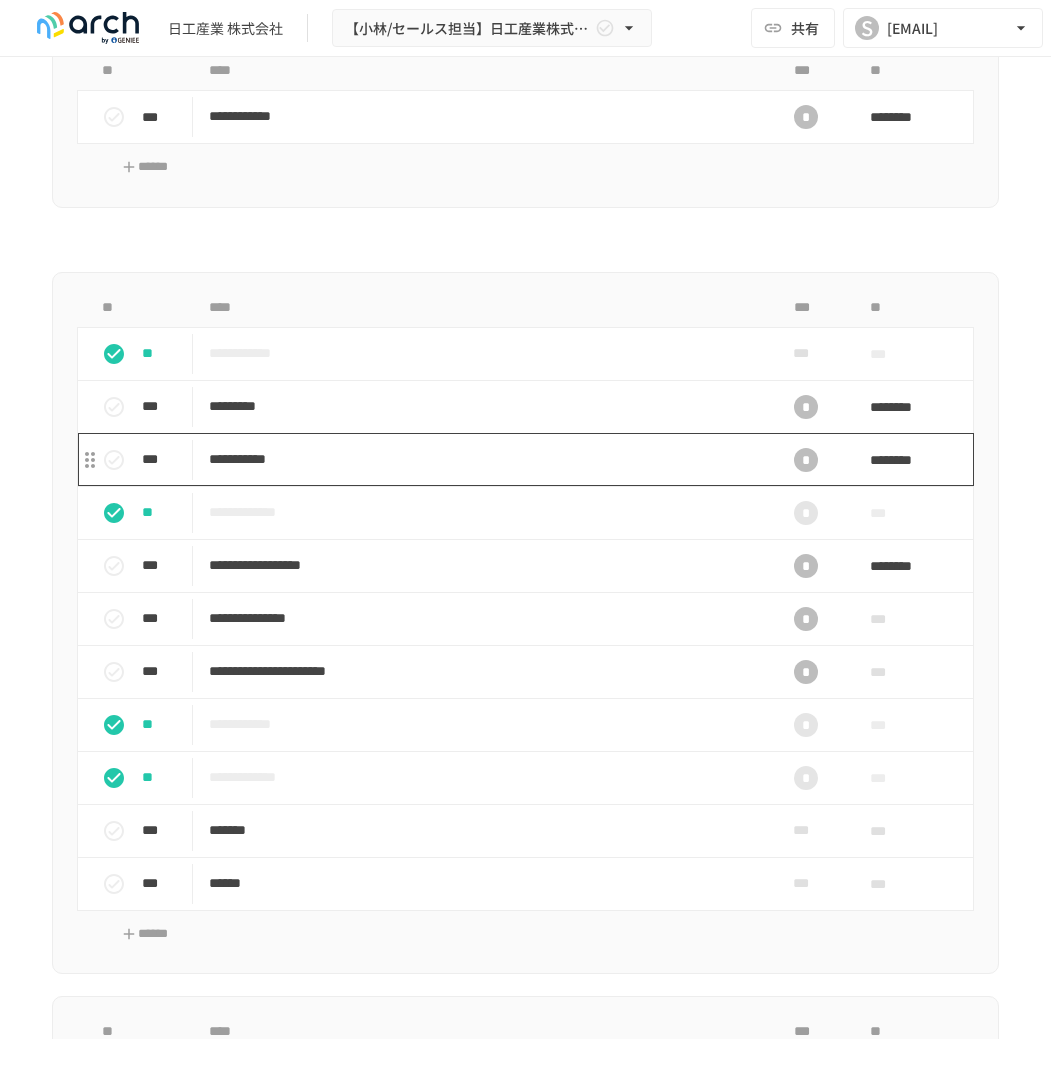 click on "**********" at bounding box center [483, 459] 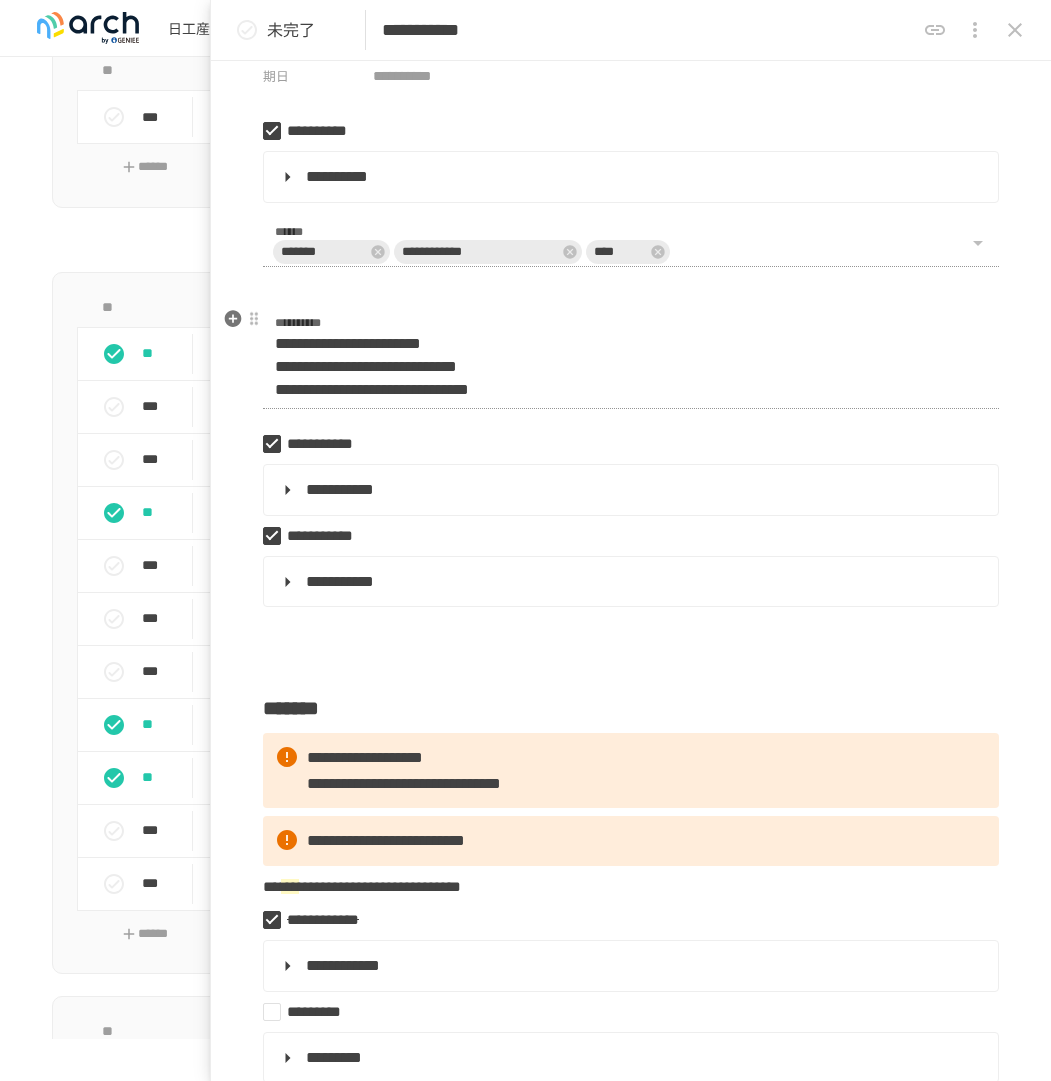 scroll, scrollTop: 101, scrollLeft: 0, axis: vertical 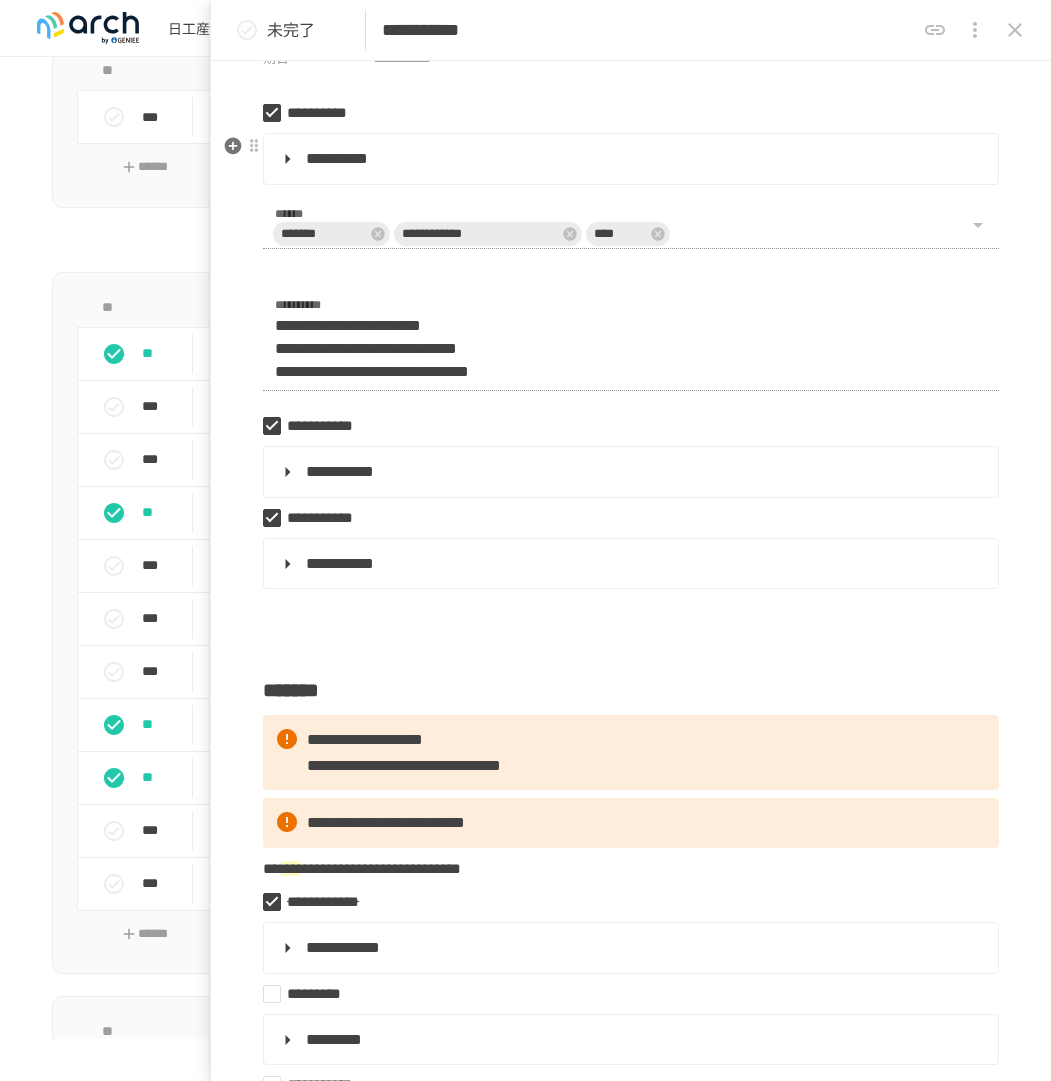 click on "**********" at bounding box center [629, 159] 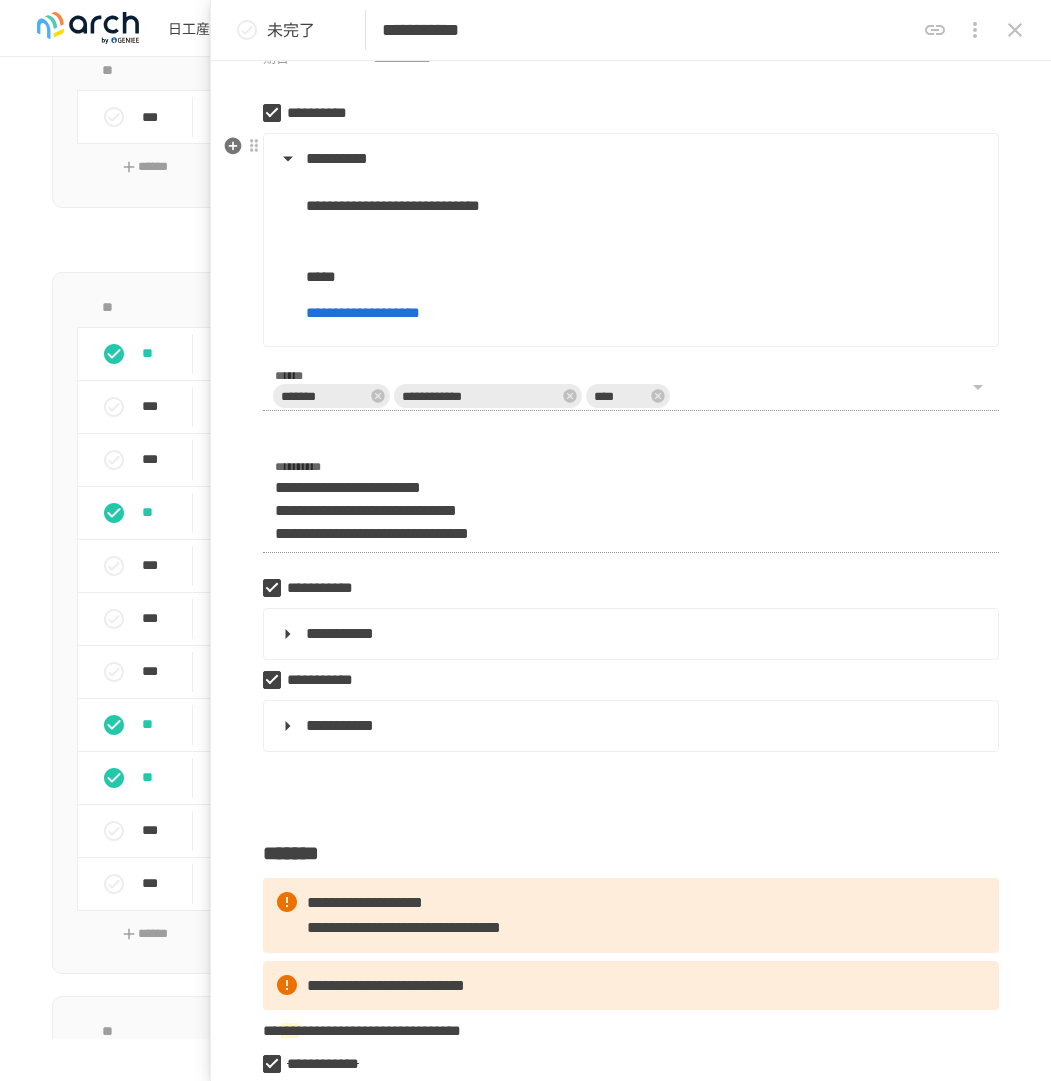 click on "**********" at bounding box center [629, 159] 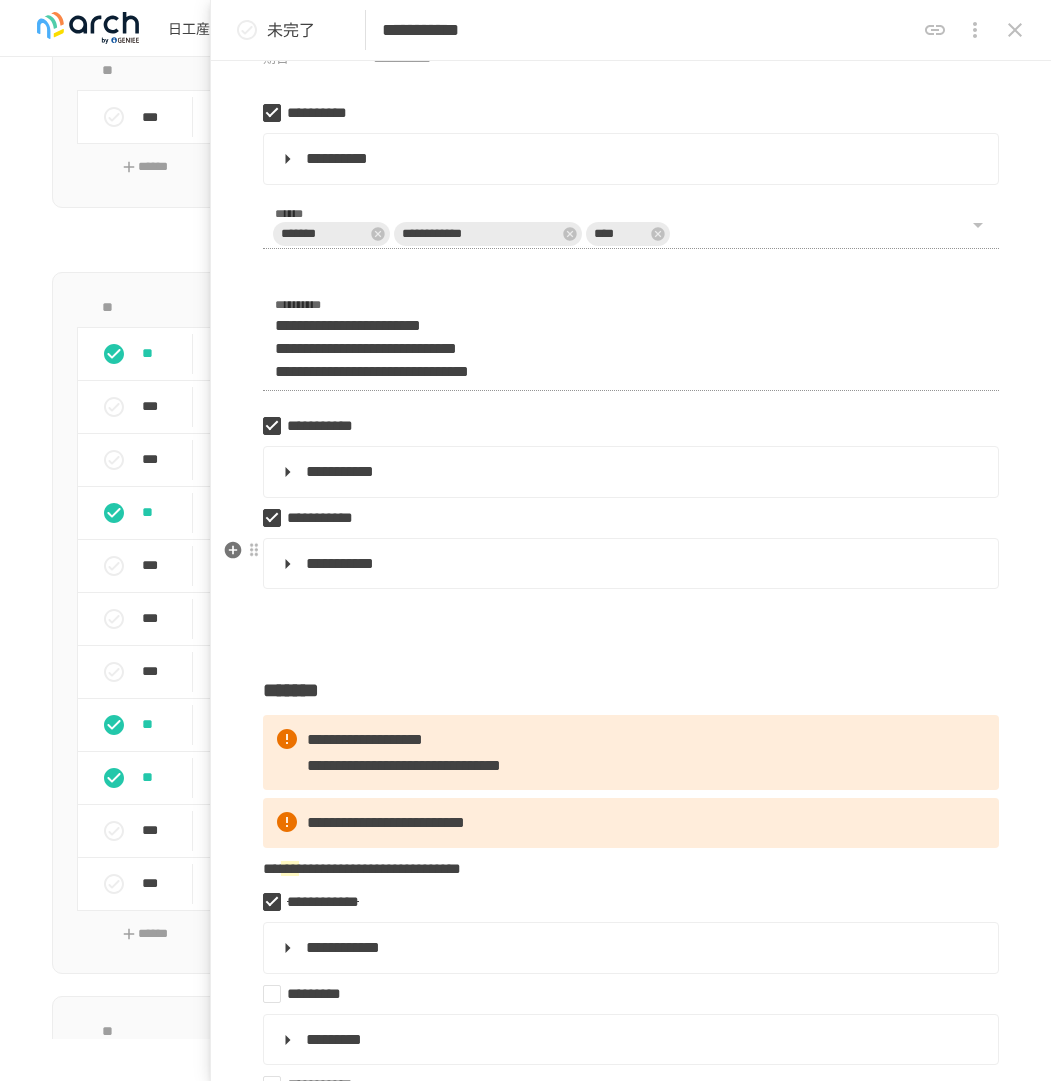 scroll, scrollTop: 0, scrollLeft: 0, axis: both 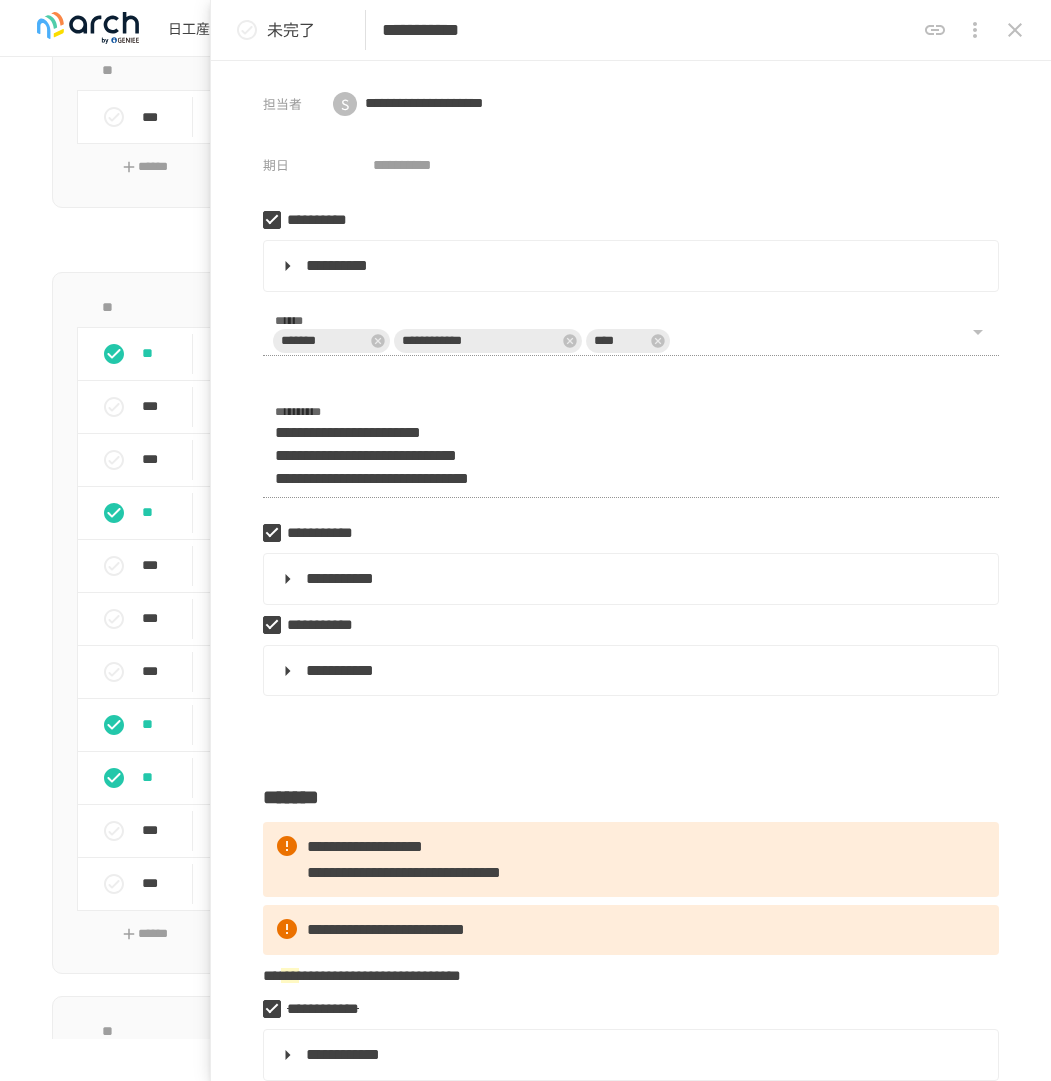 click at bounding box center (1015, 30) 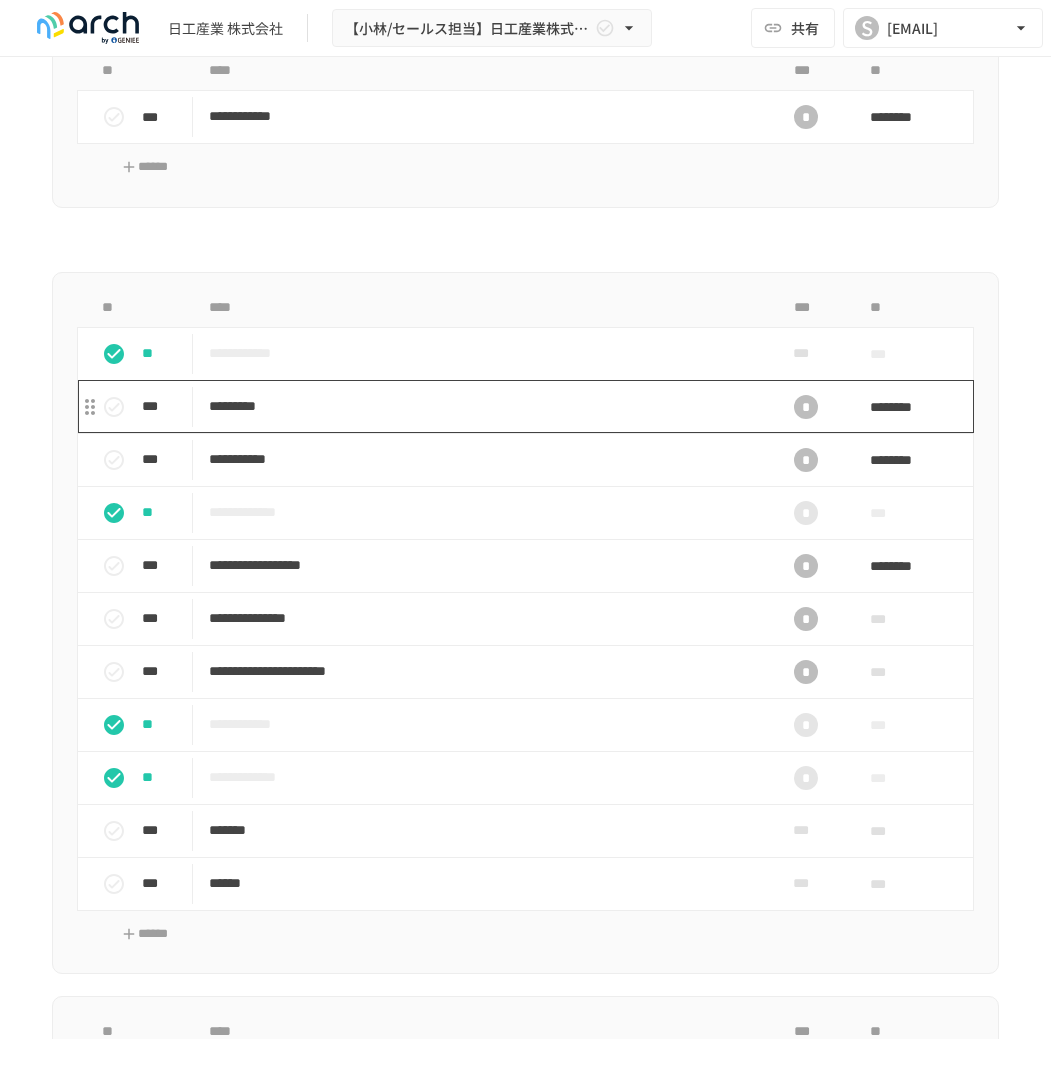 click on "*********" at bounding box center [483, 406] 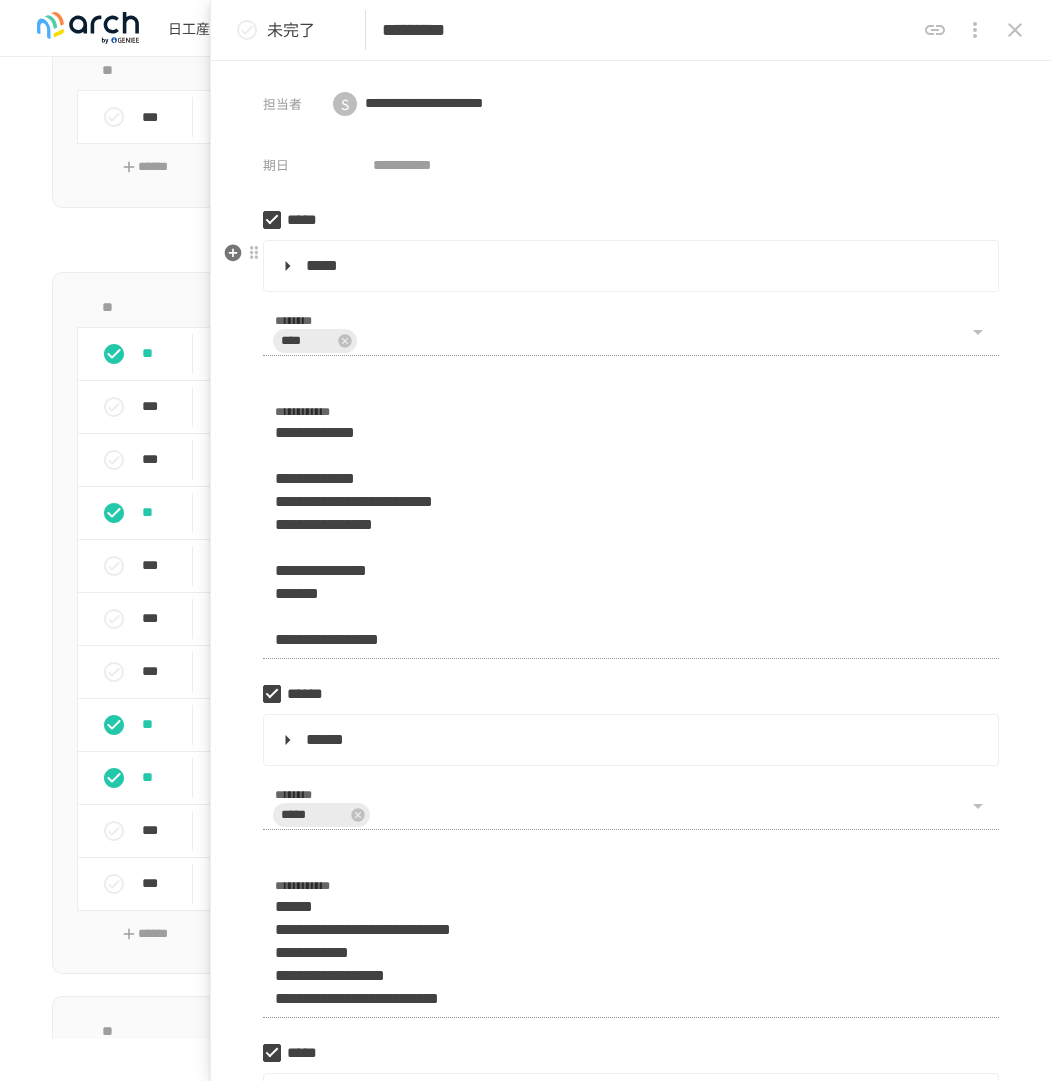 click on "*****" at bounding box center (629, 266) 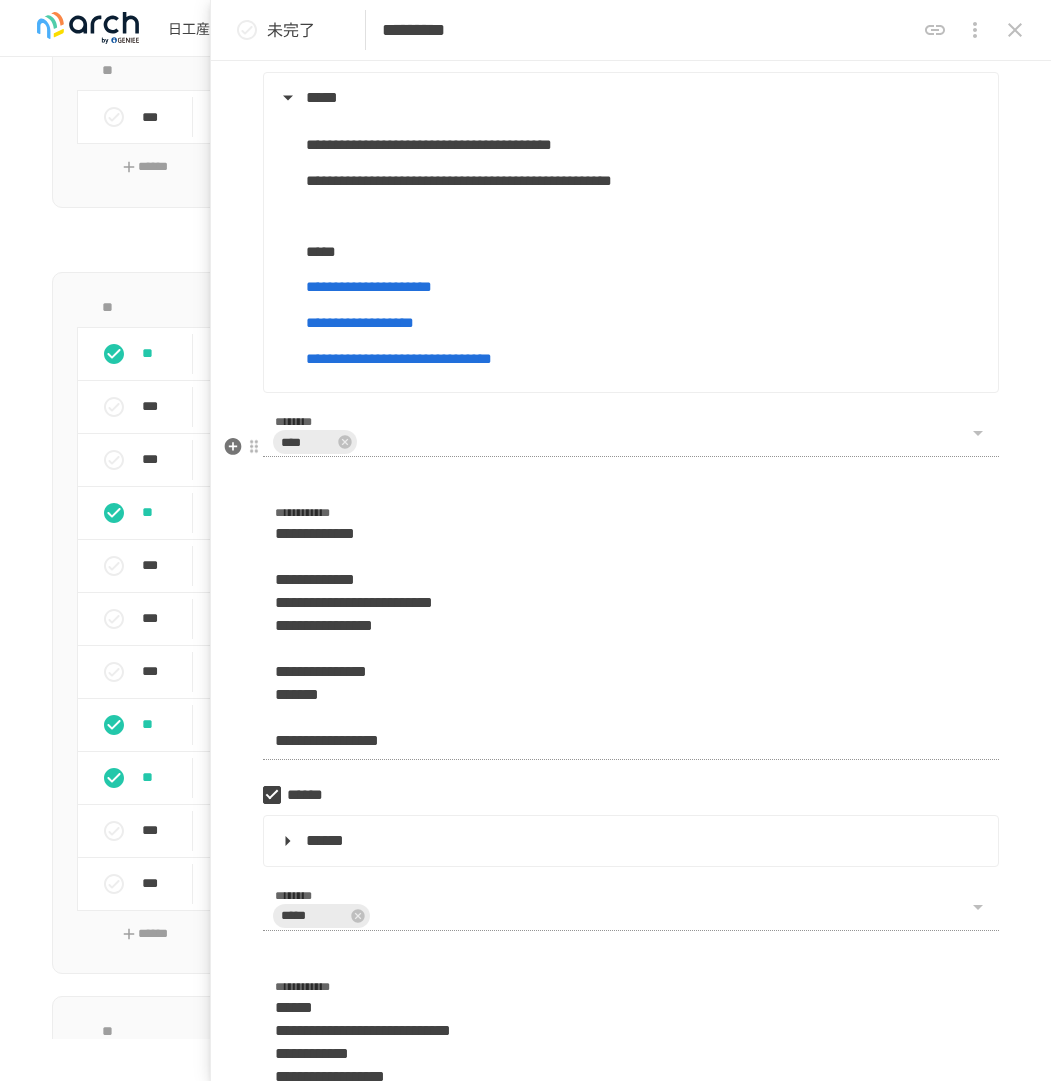 scroll, scrollTop: 251, scrollLeft: 0, axis: vertical 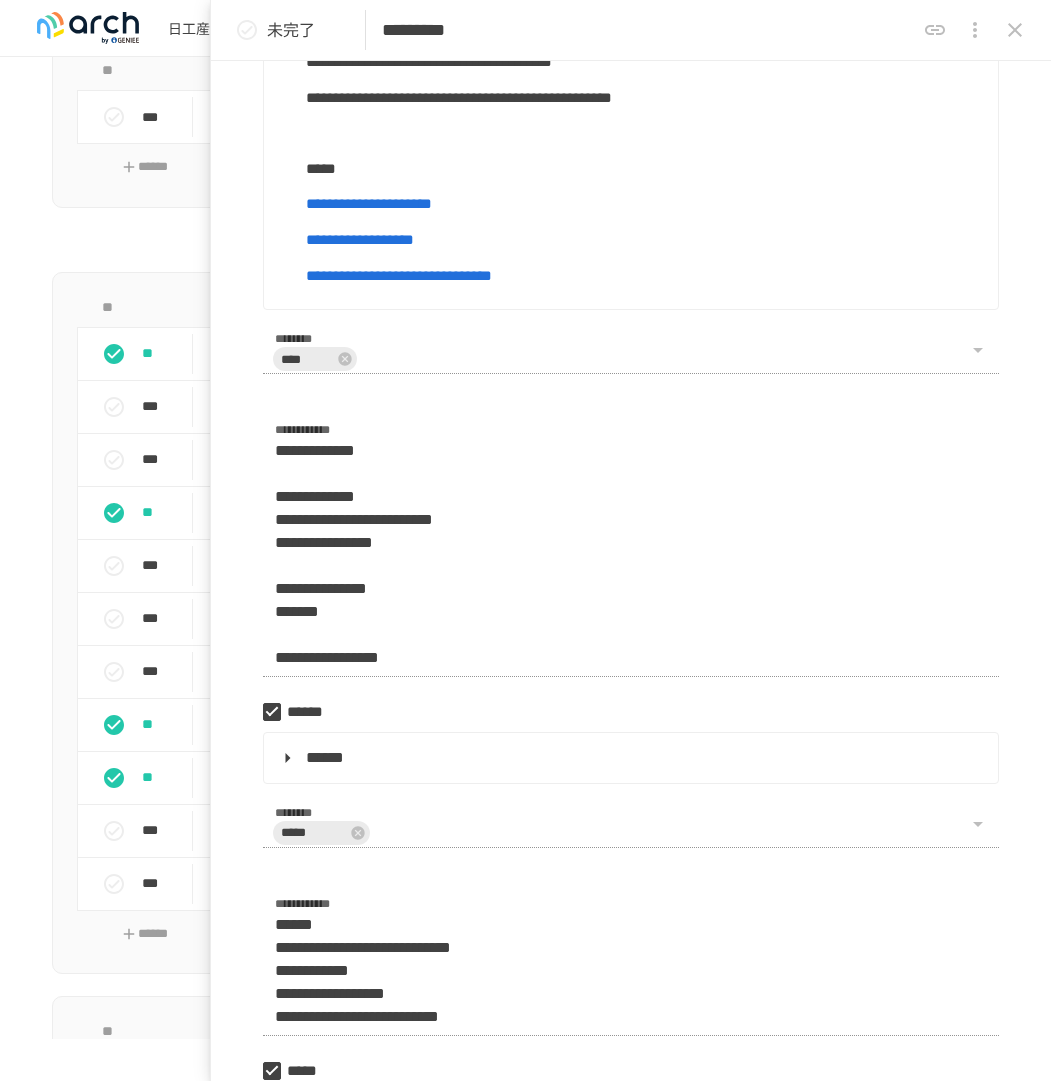 click at bounding box center [525, 250] 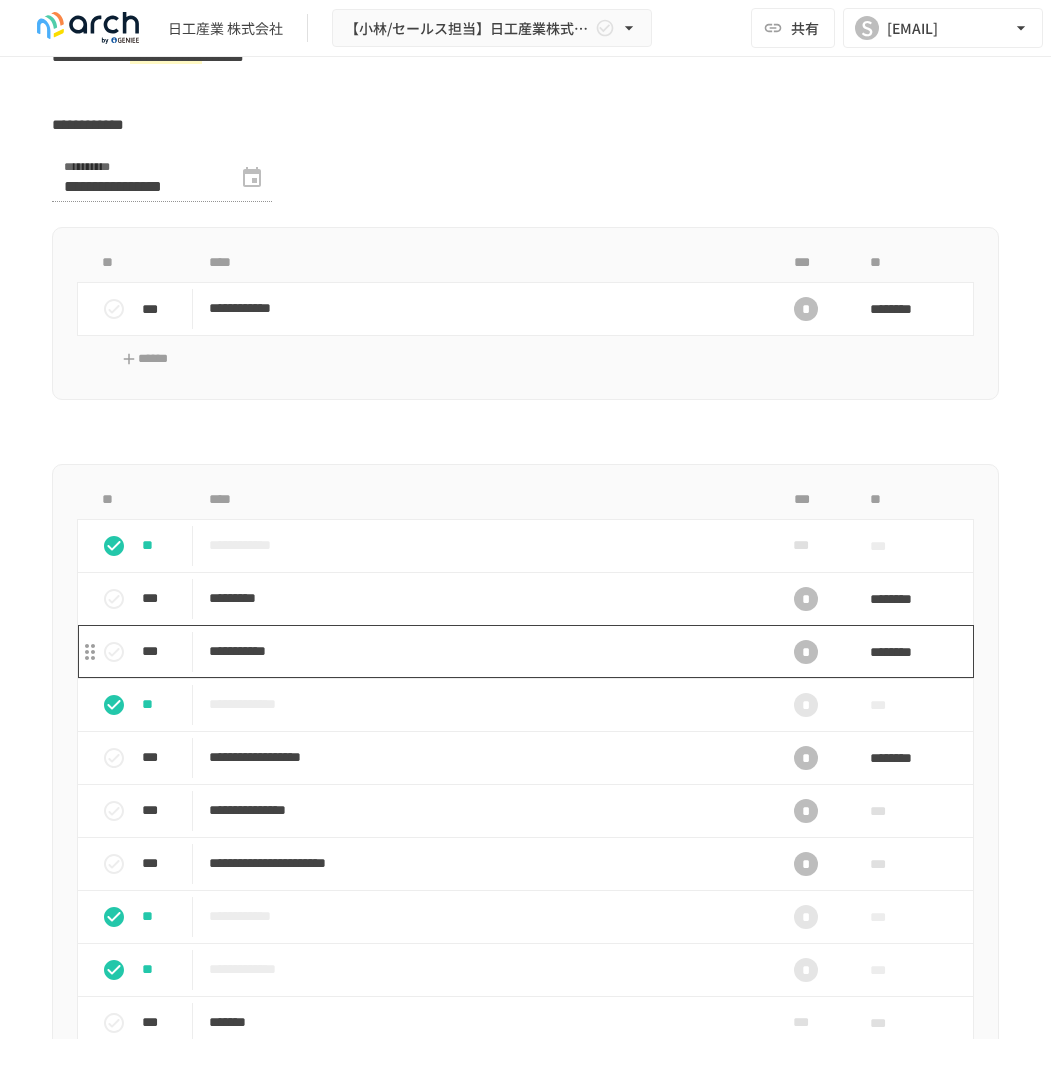 scroll, scrollTop: 1732, scrollLeft: 0, axis: vertical 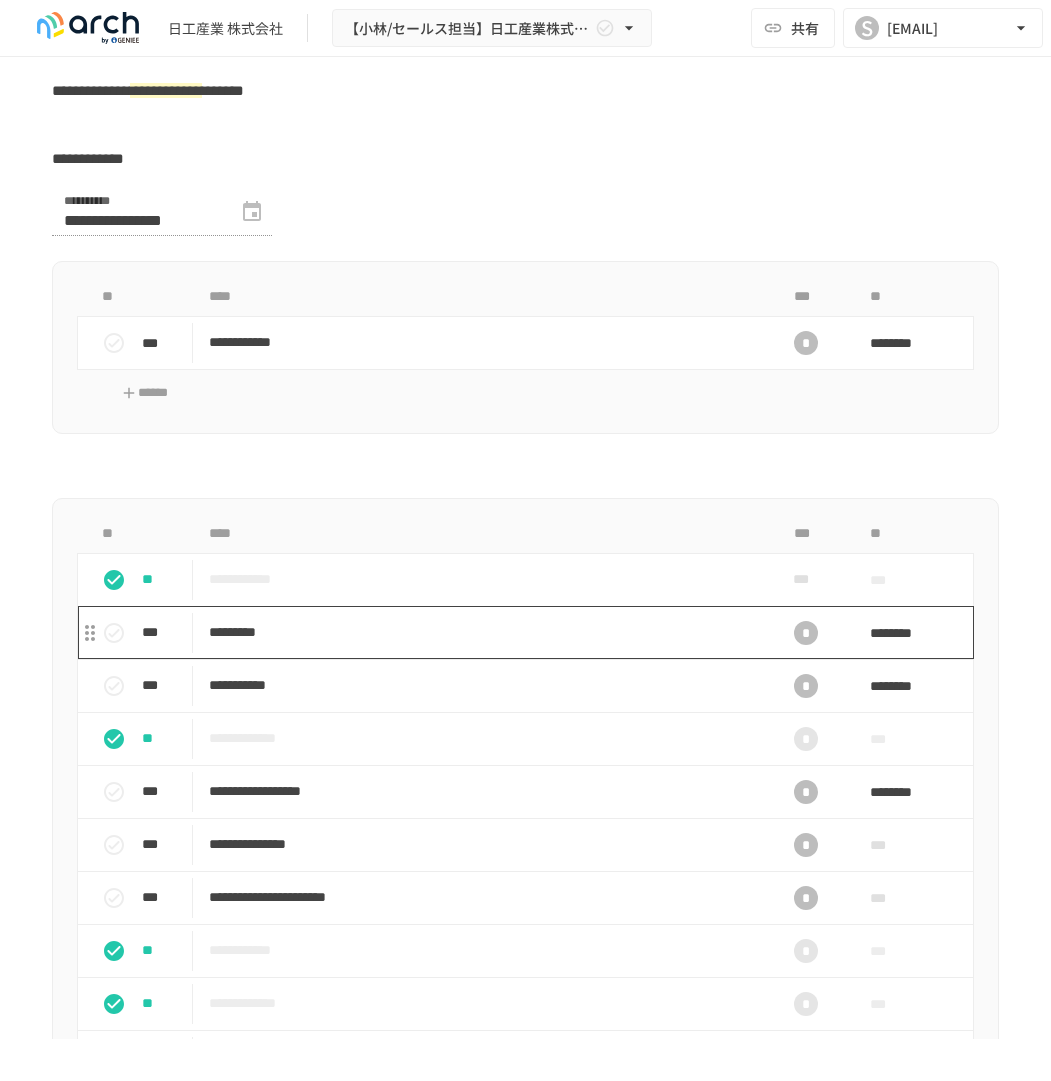 click on "*********" at bounding box center (476, 632) 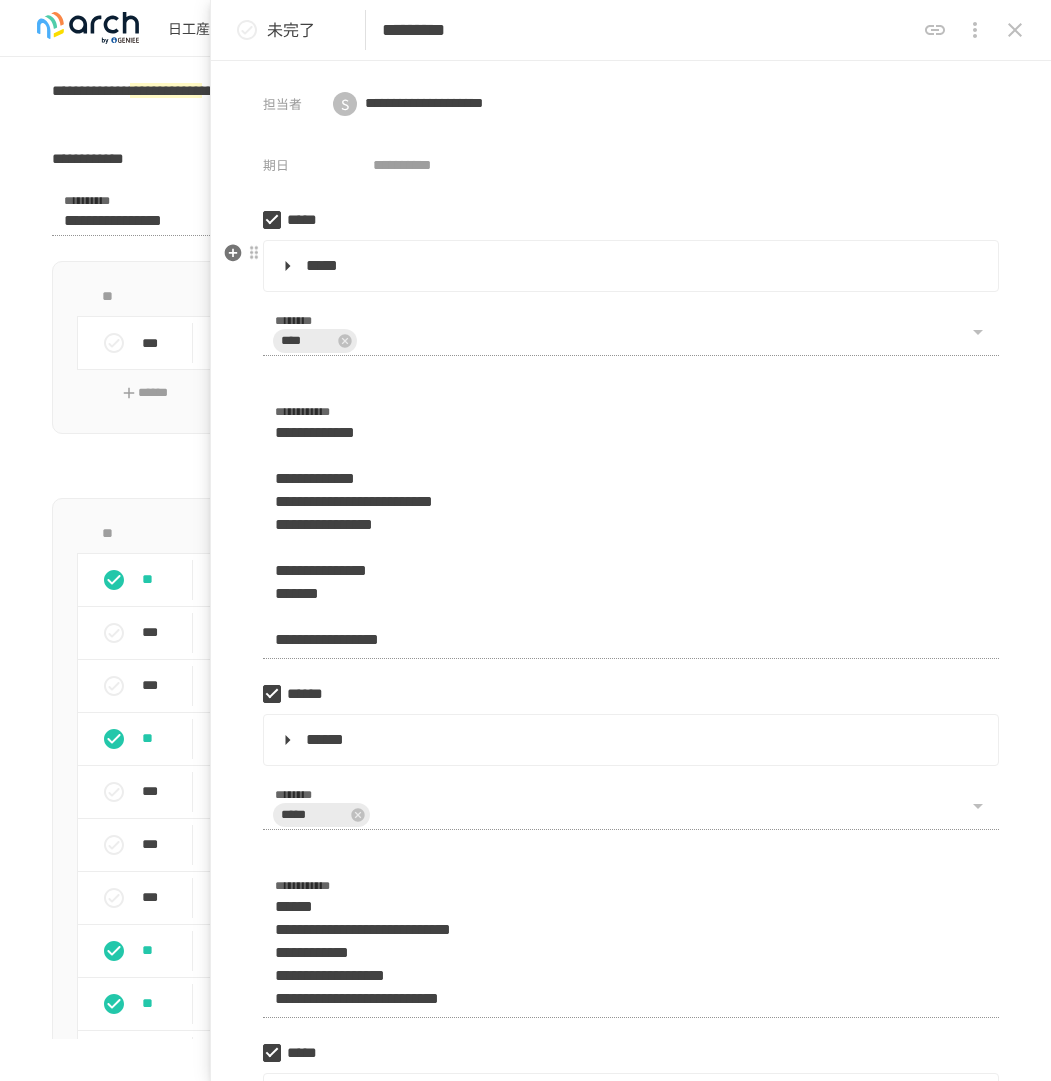 click on "*****" at bounding box center (629, 266) 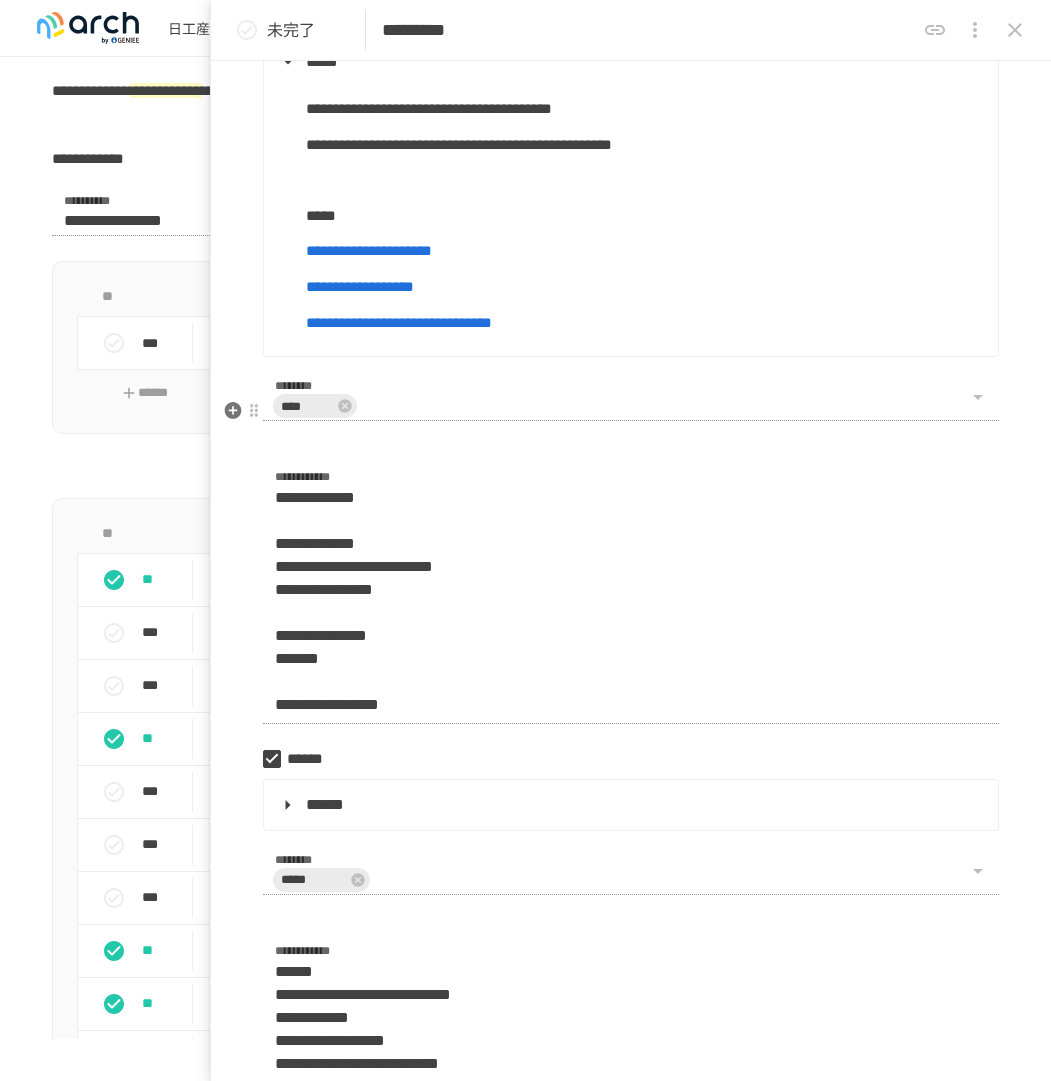 scroll, scrollTop: 219, scrollLeft: 0, axis: vertical 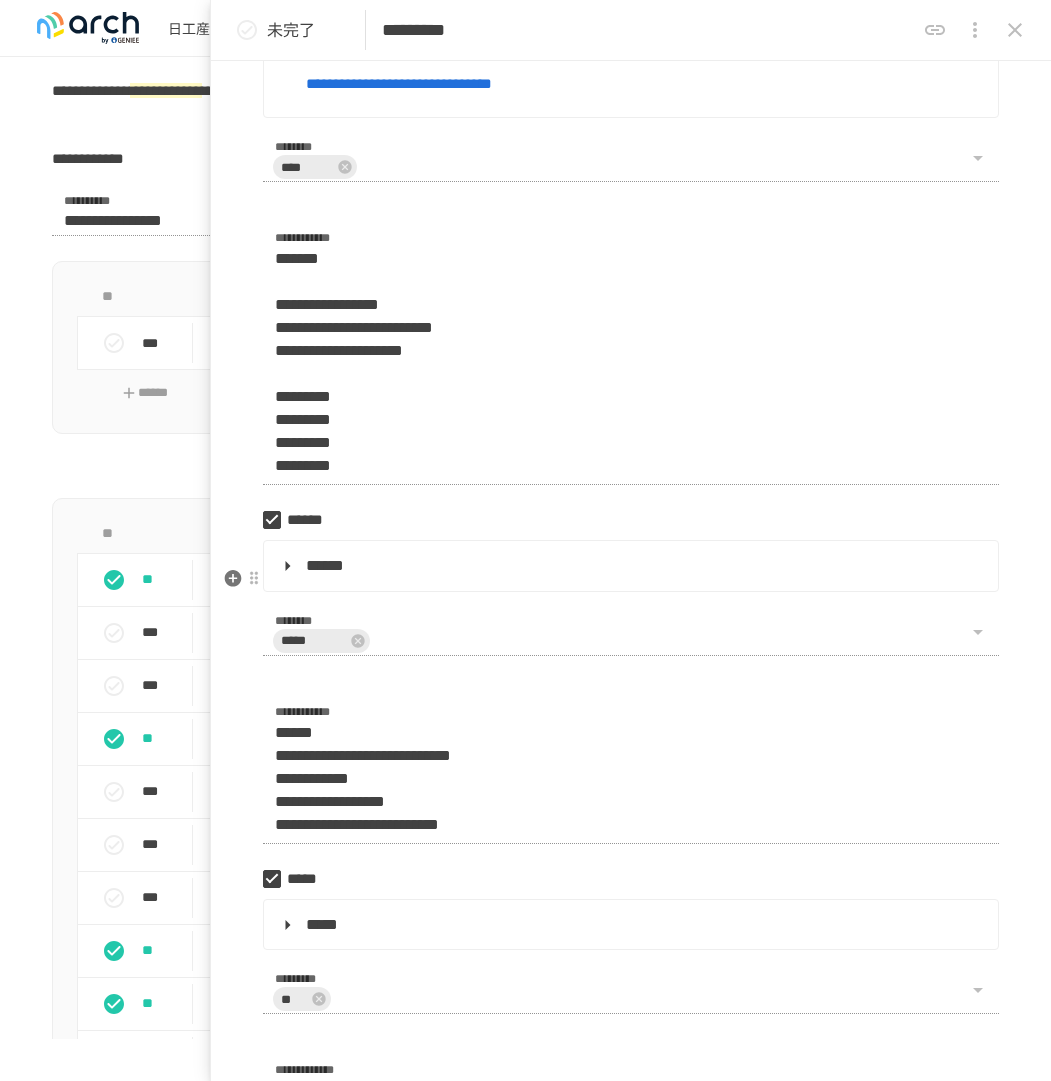 click on "******" at bounding box center (629, 566) 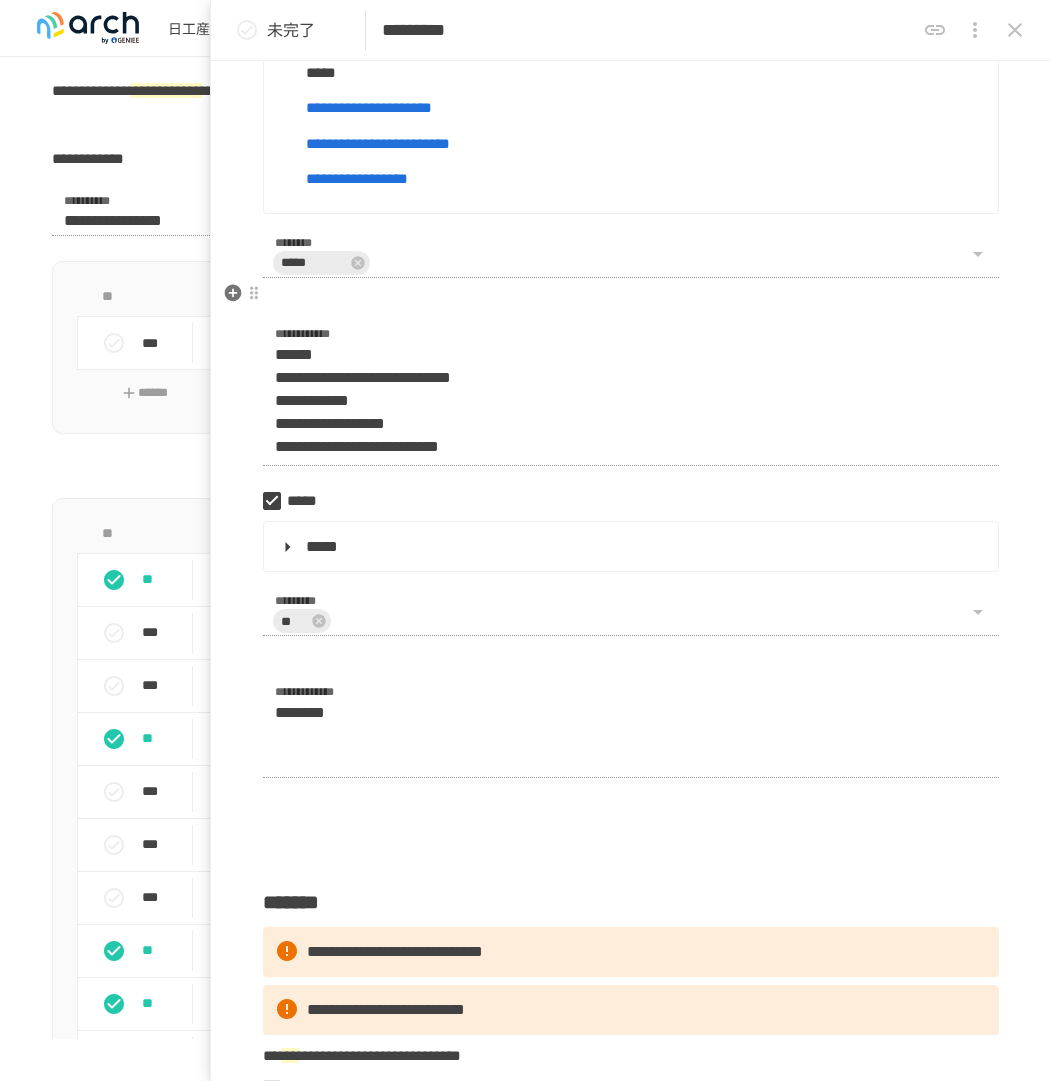 scroll, scrollTop: 1091, scrollLeft: 0, axis: vertical 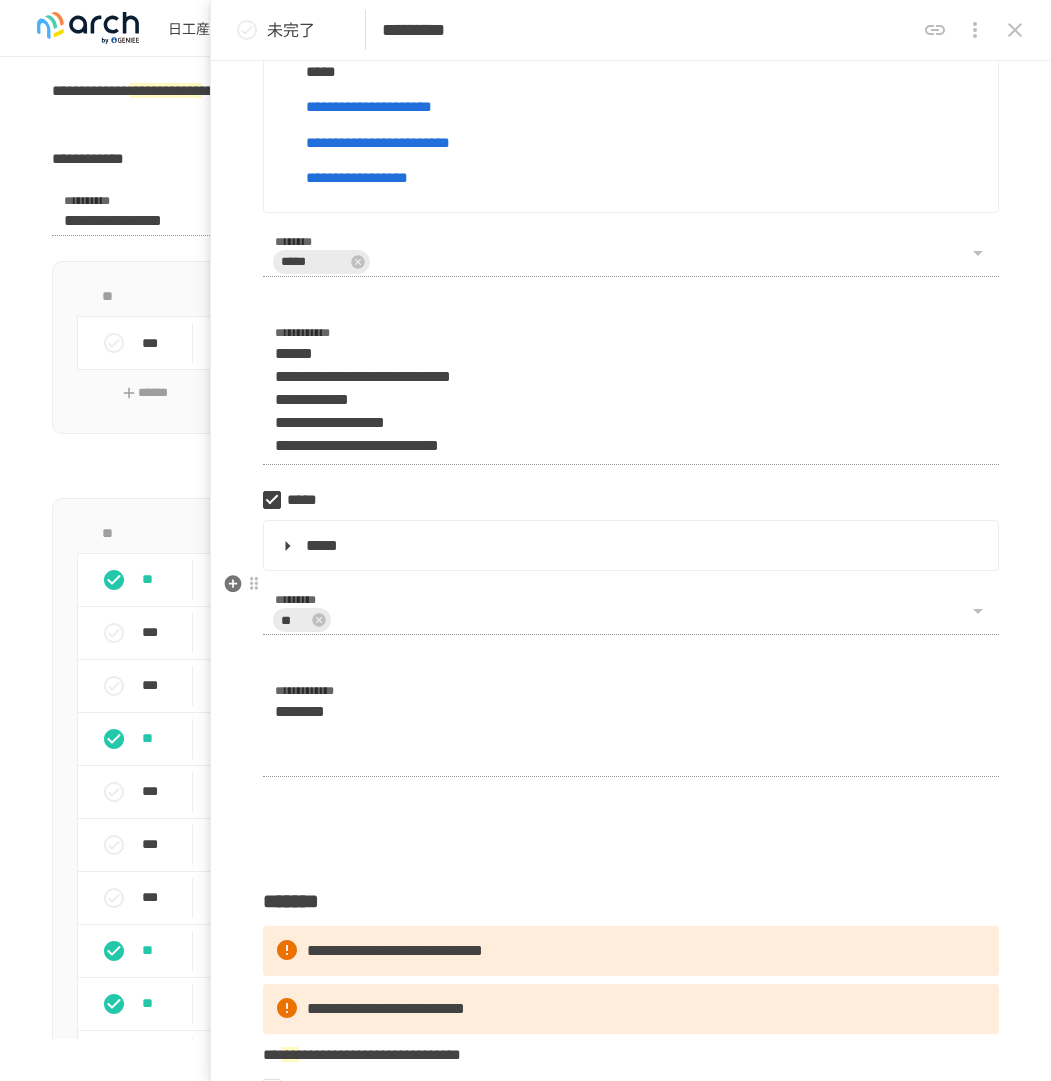 click on "*****" at bounding box center [629, 546] 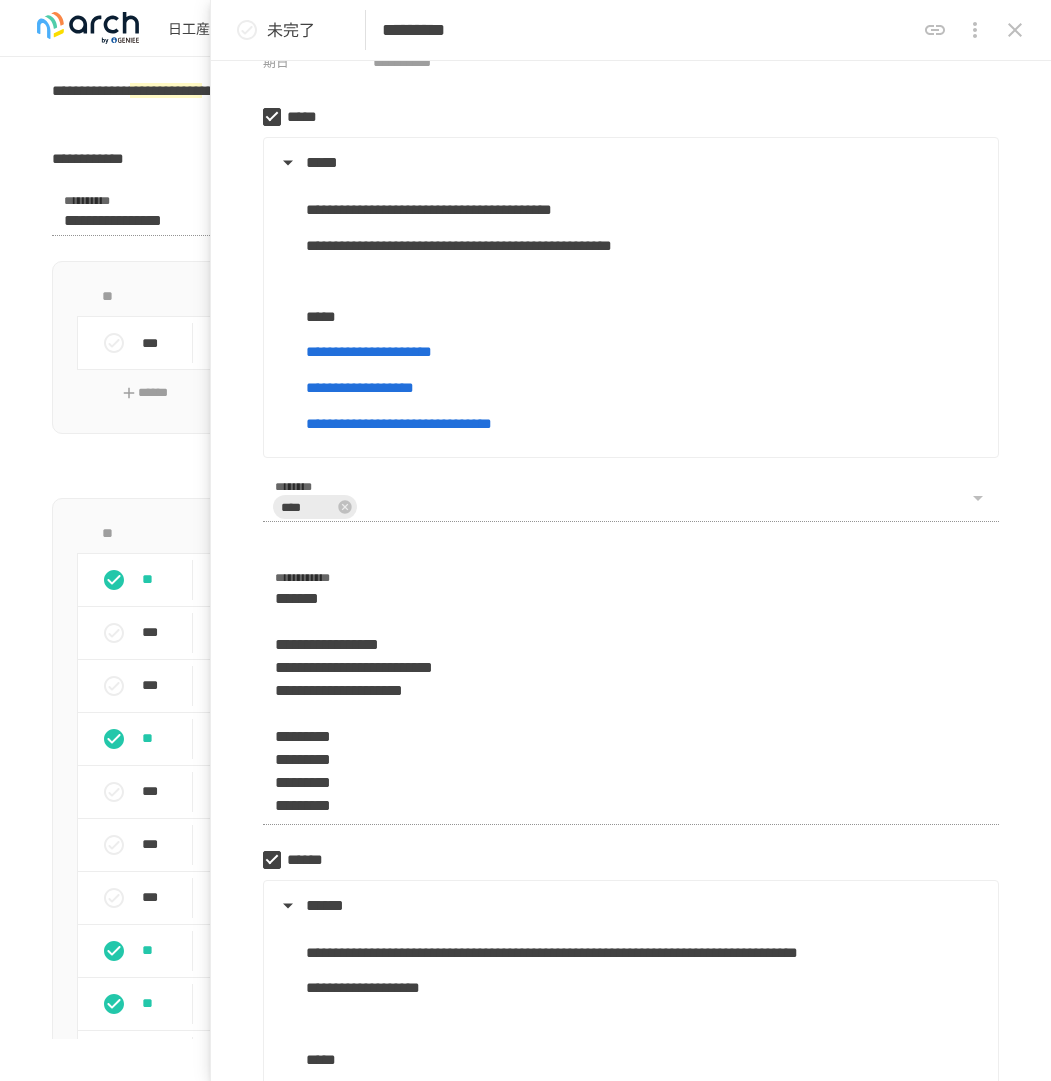 scroll, scrollTop: 99, scrollLeft: 0, axis: vertical 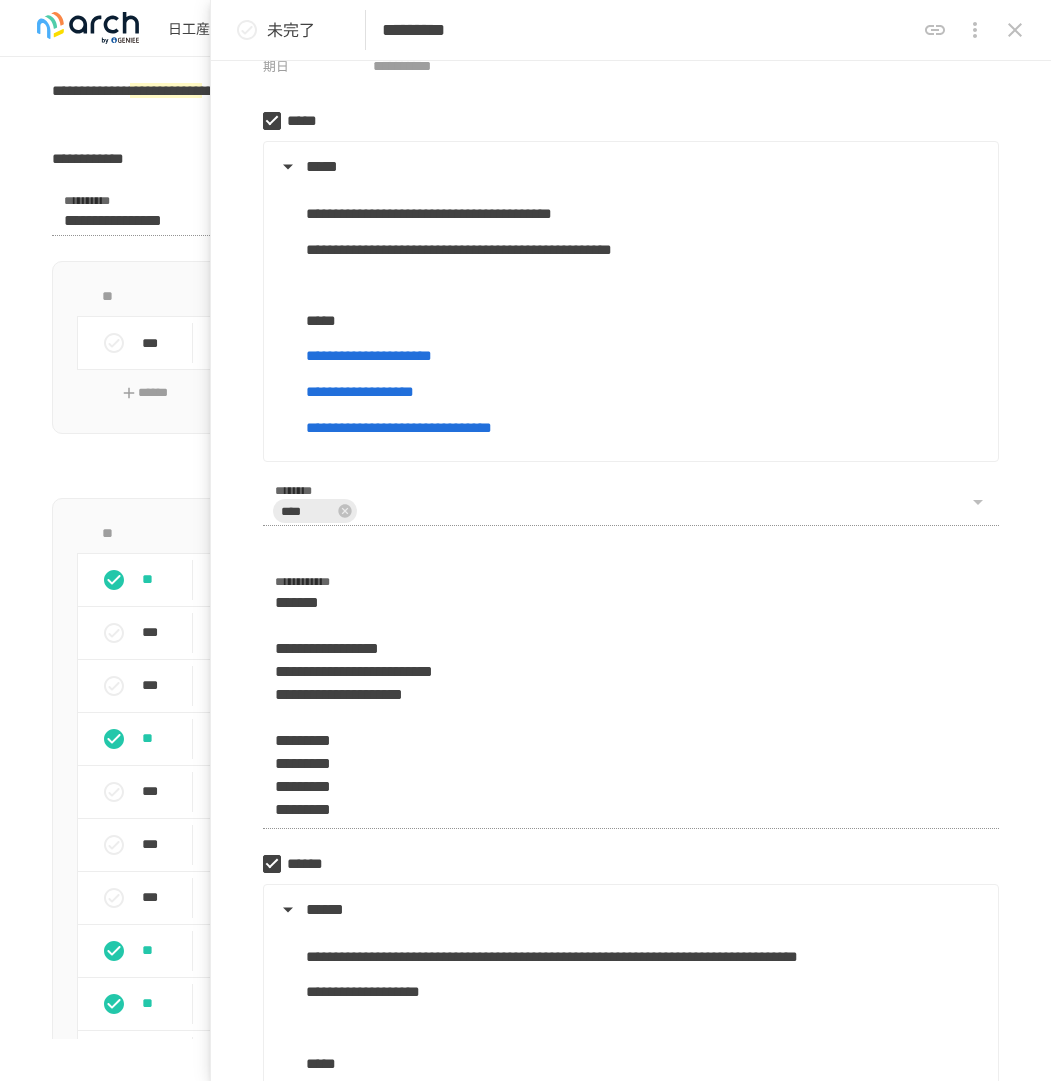 click 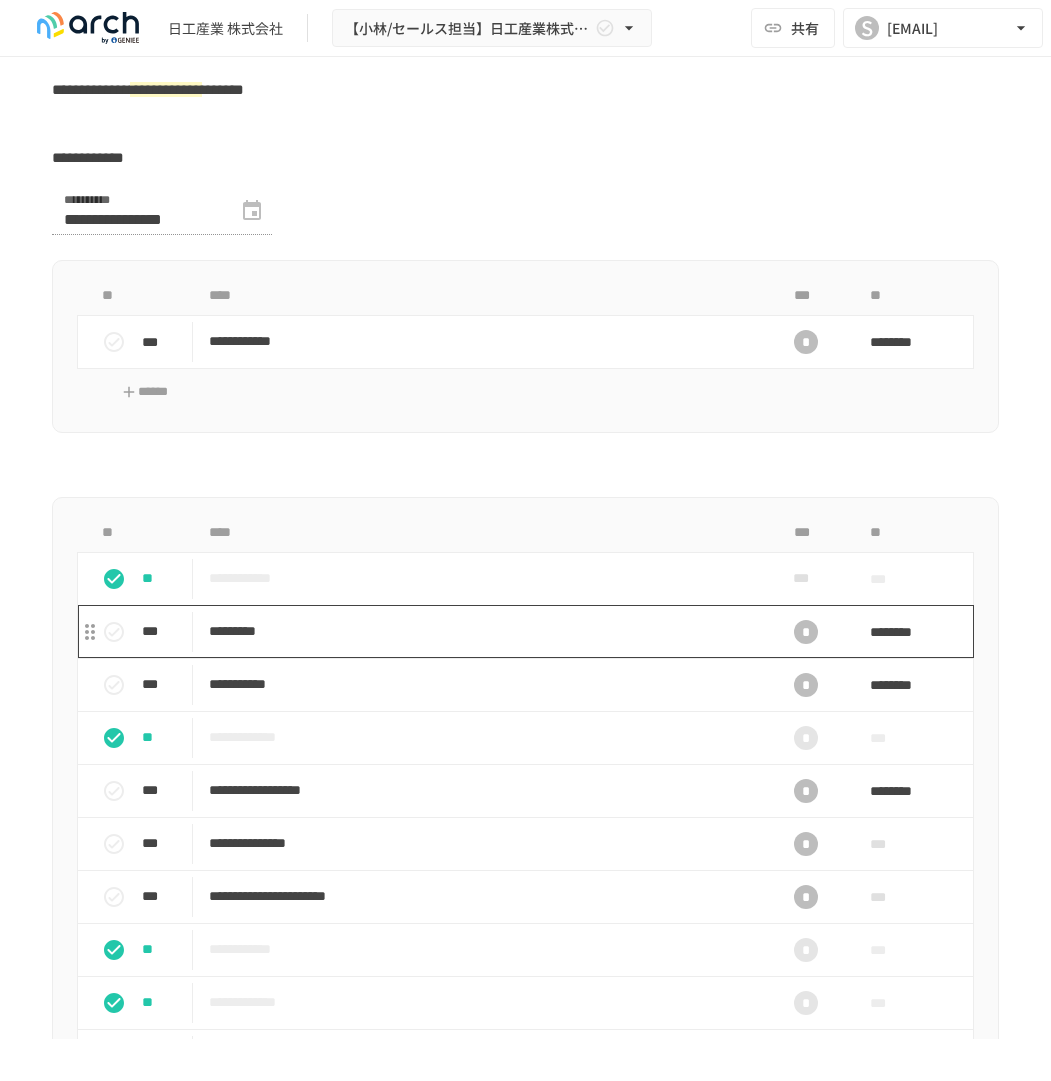 scroll, scrollTop: 1728, scrollLeft: 0, axis: vertical 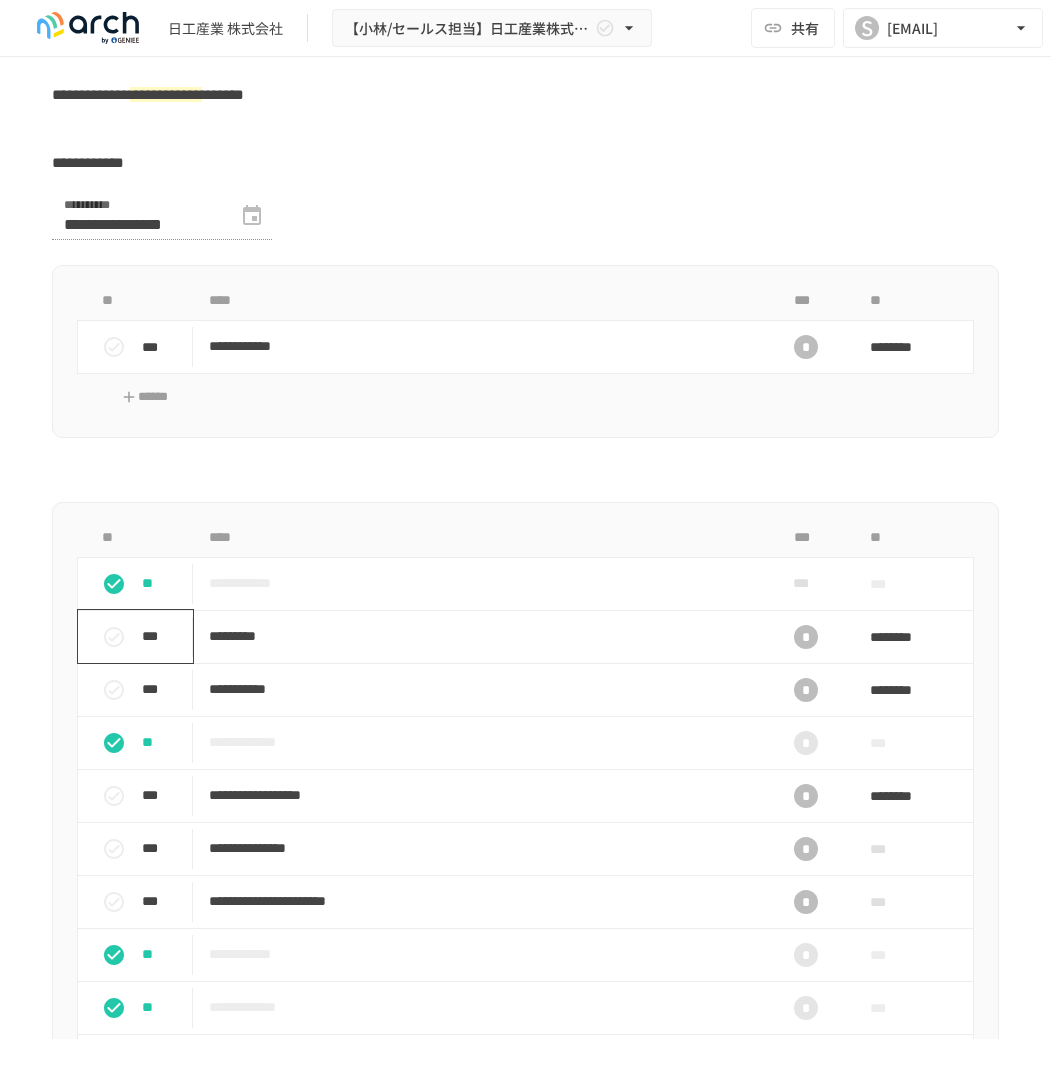 click 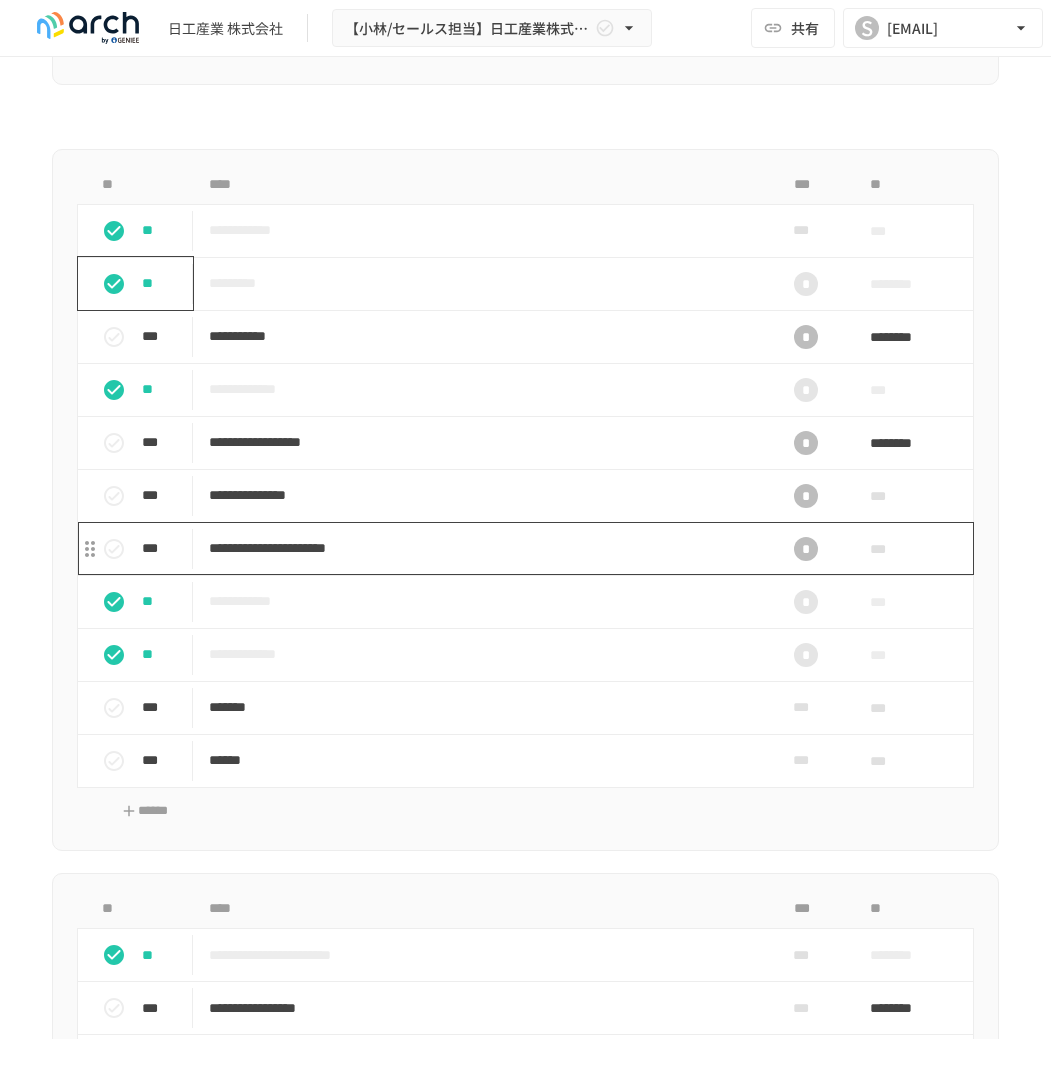 scroll, scrollTop: 2099, scrollLeft: 0, axis: vertical 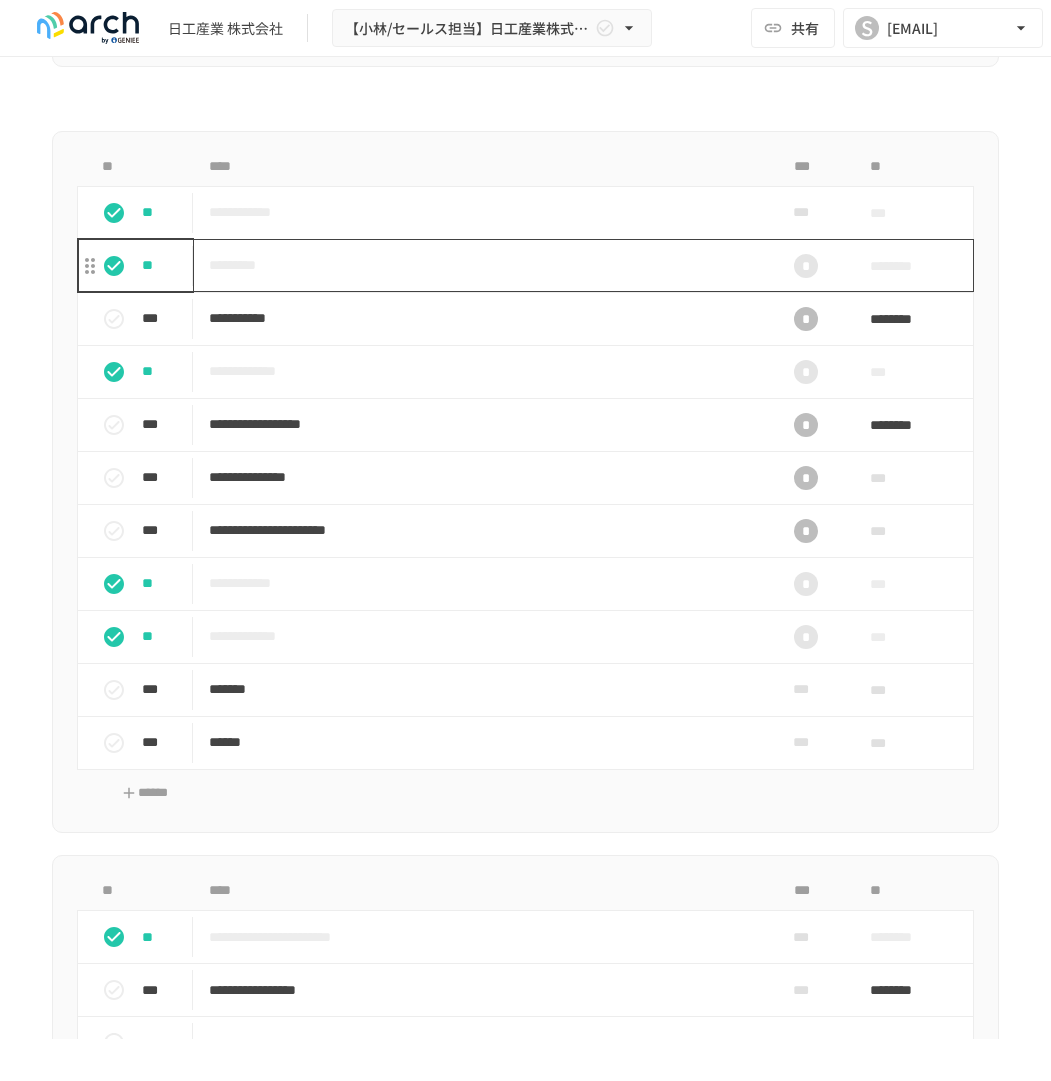 click on "*********" at bounding box center [476, 265] 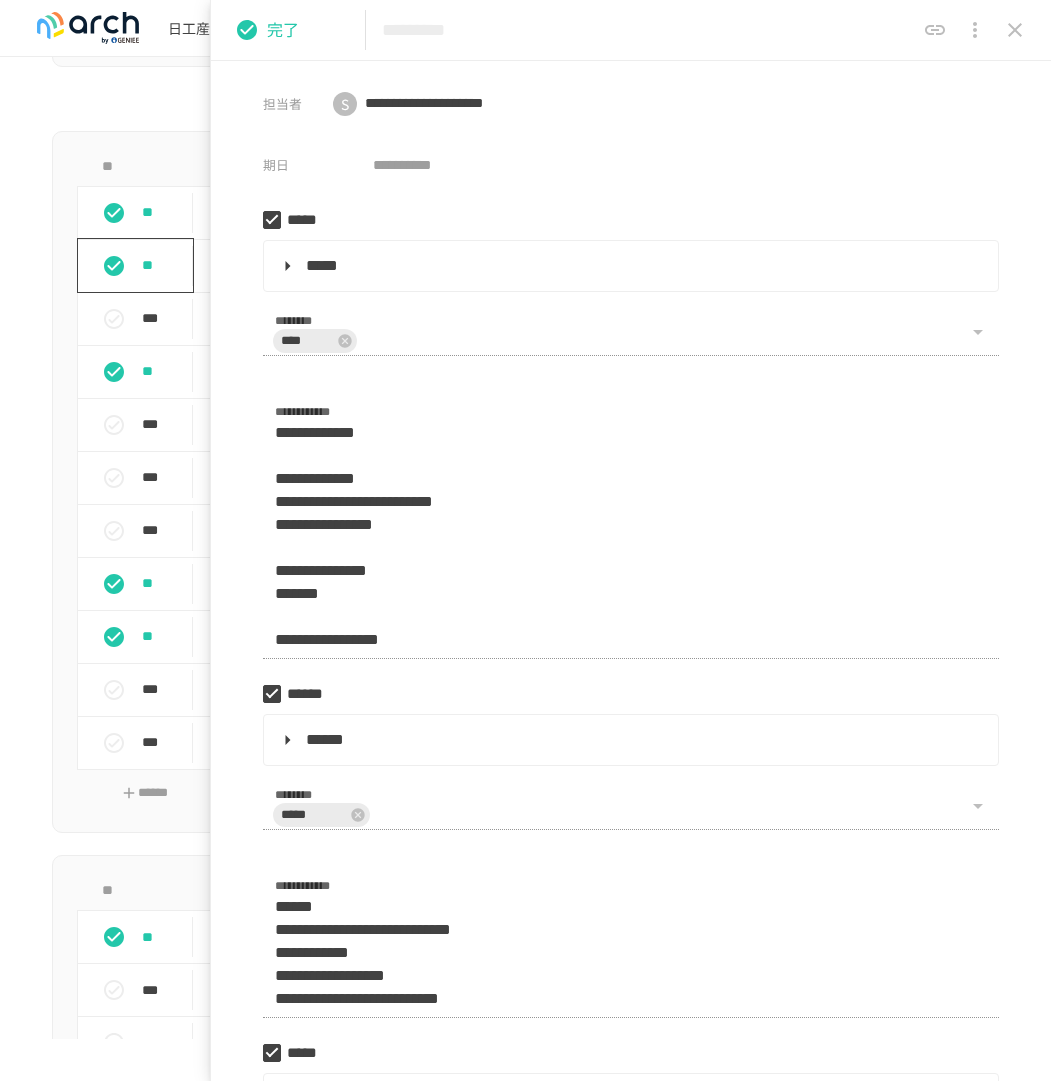 click 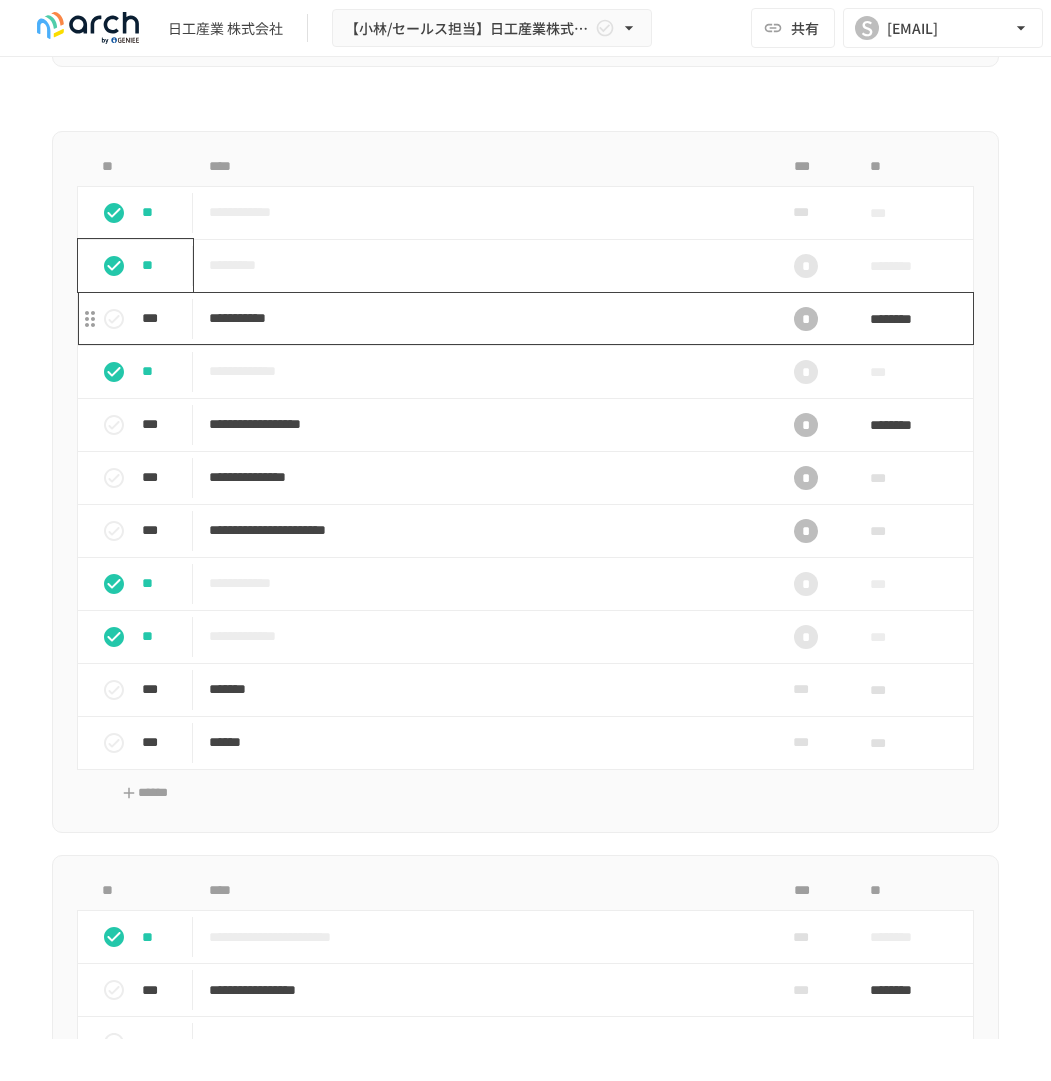 click on "**********" at bounding box center (476, 318) 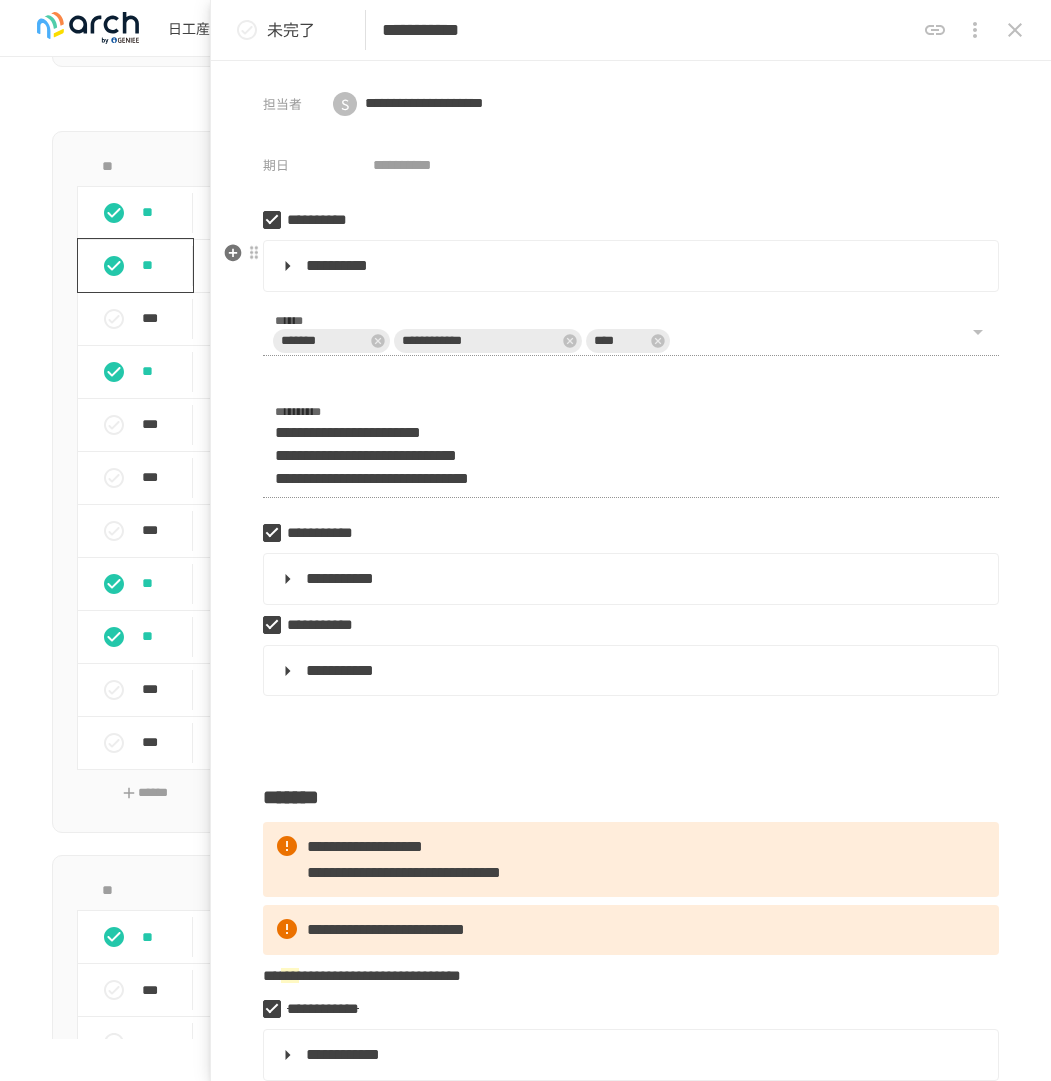 drag, startPoint x: 293, startPoint y: 264, endPoint x: 302, endPoint y: 270, distance: 10.816654 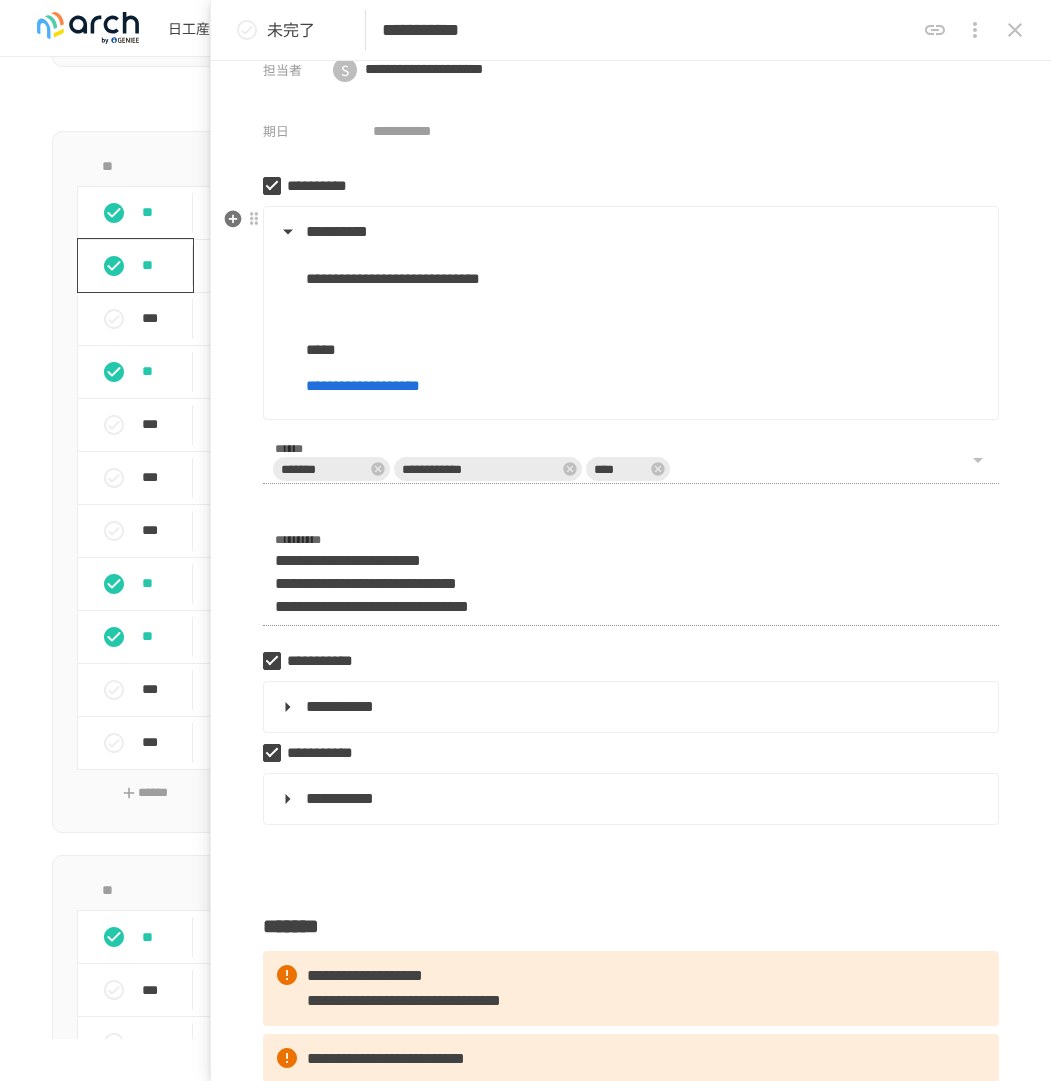 scroll, scrollTop: 37, scrollLeft: 0, axis: vertical 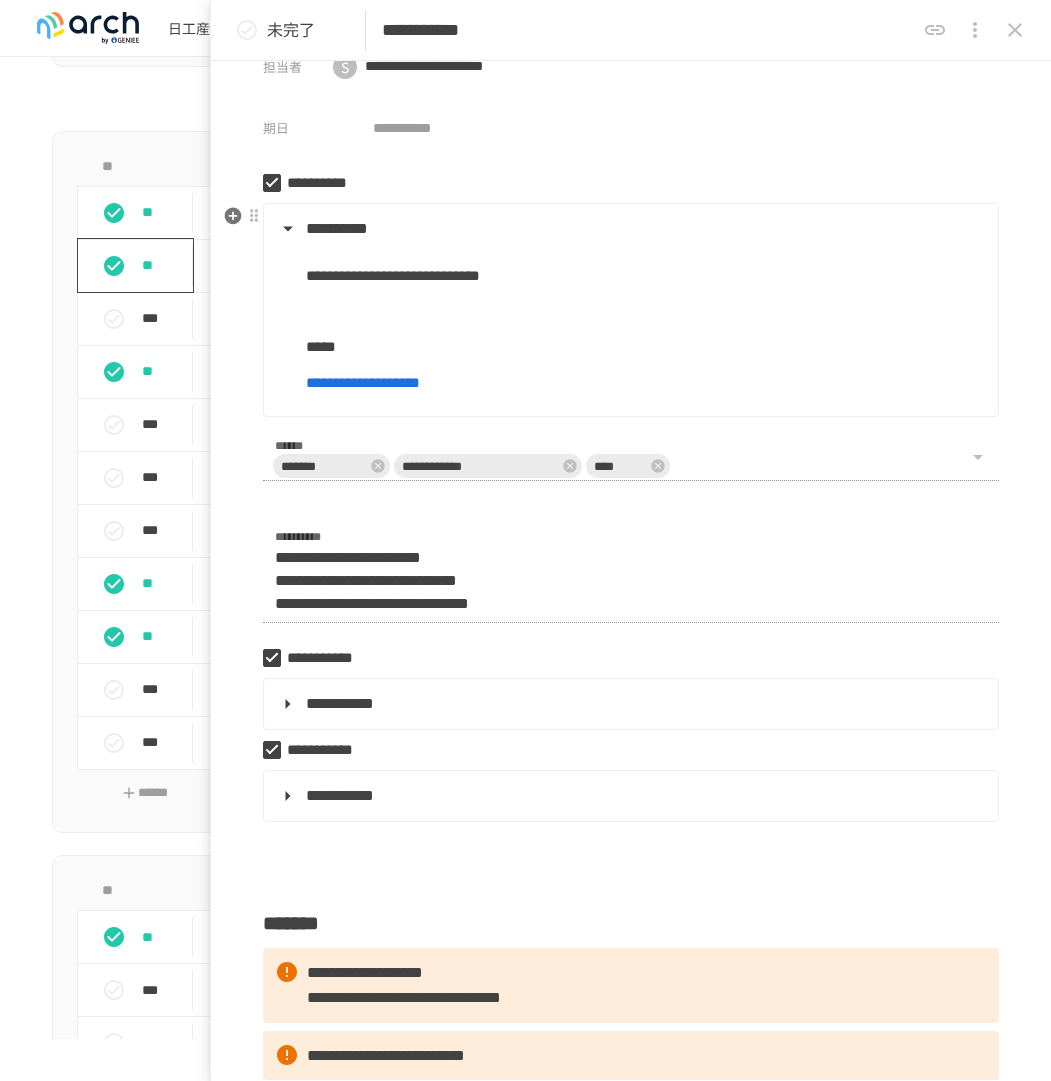 click on "**********" at bounding box center [363, 382] 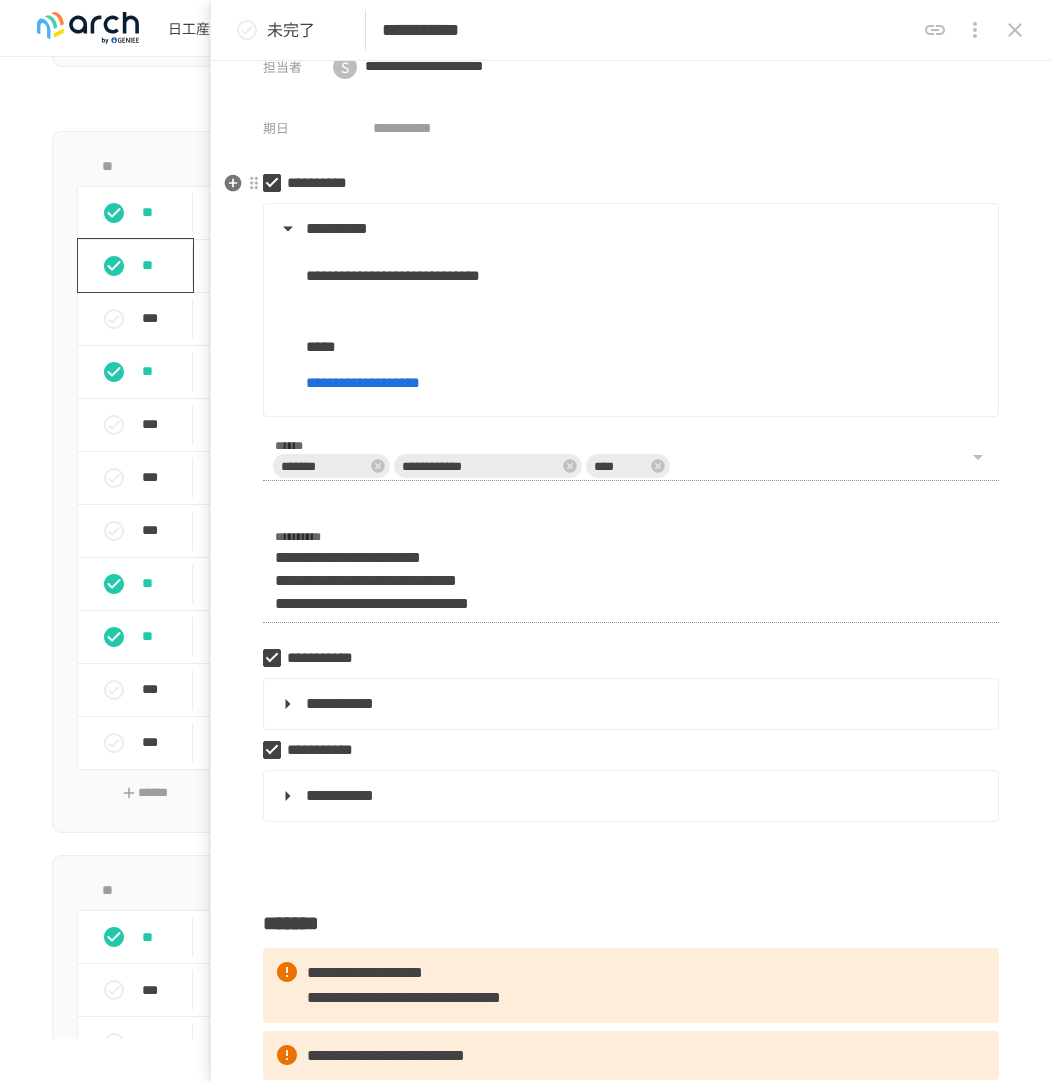 click on "**********" at bounding box center (623, 183) 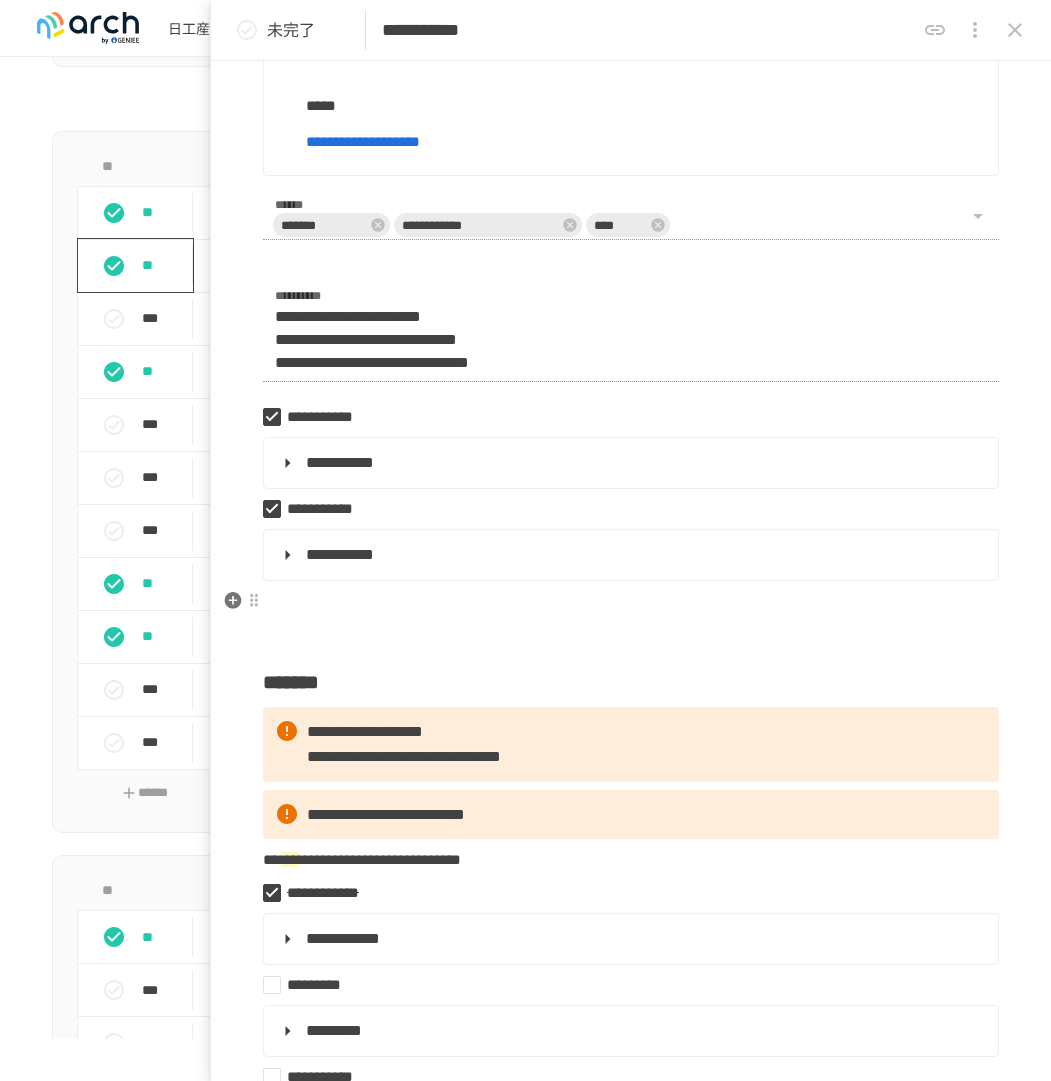 scroll, scrollTop: 282, scrollLeft: 0, axis: vertical 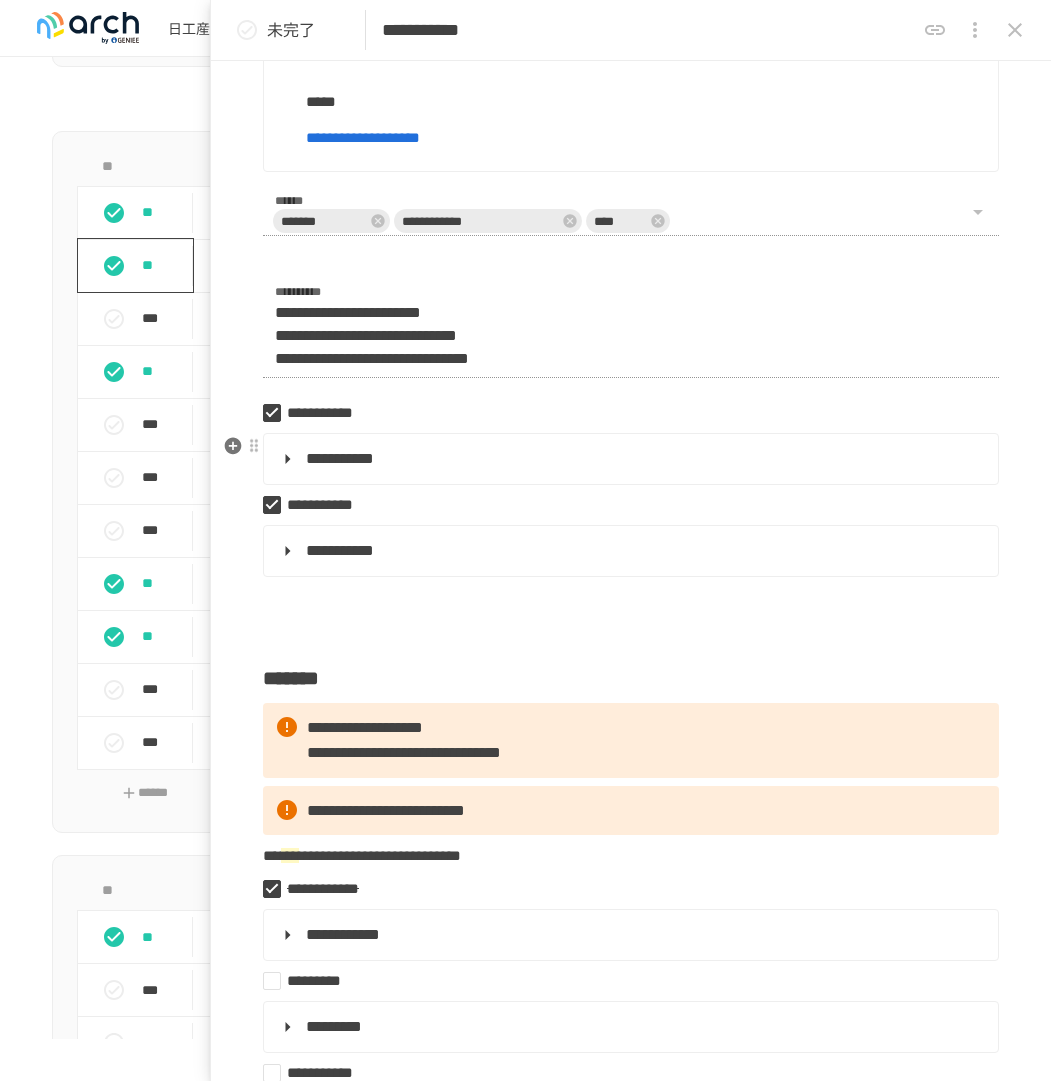 click on "**********" at bounding box center (629, 459) 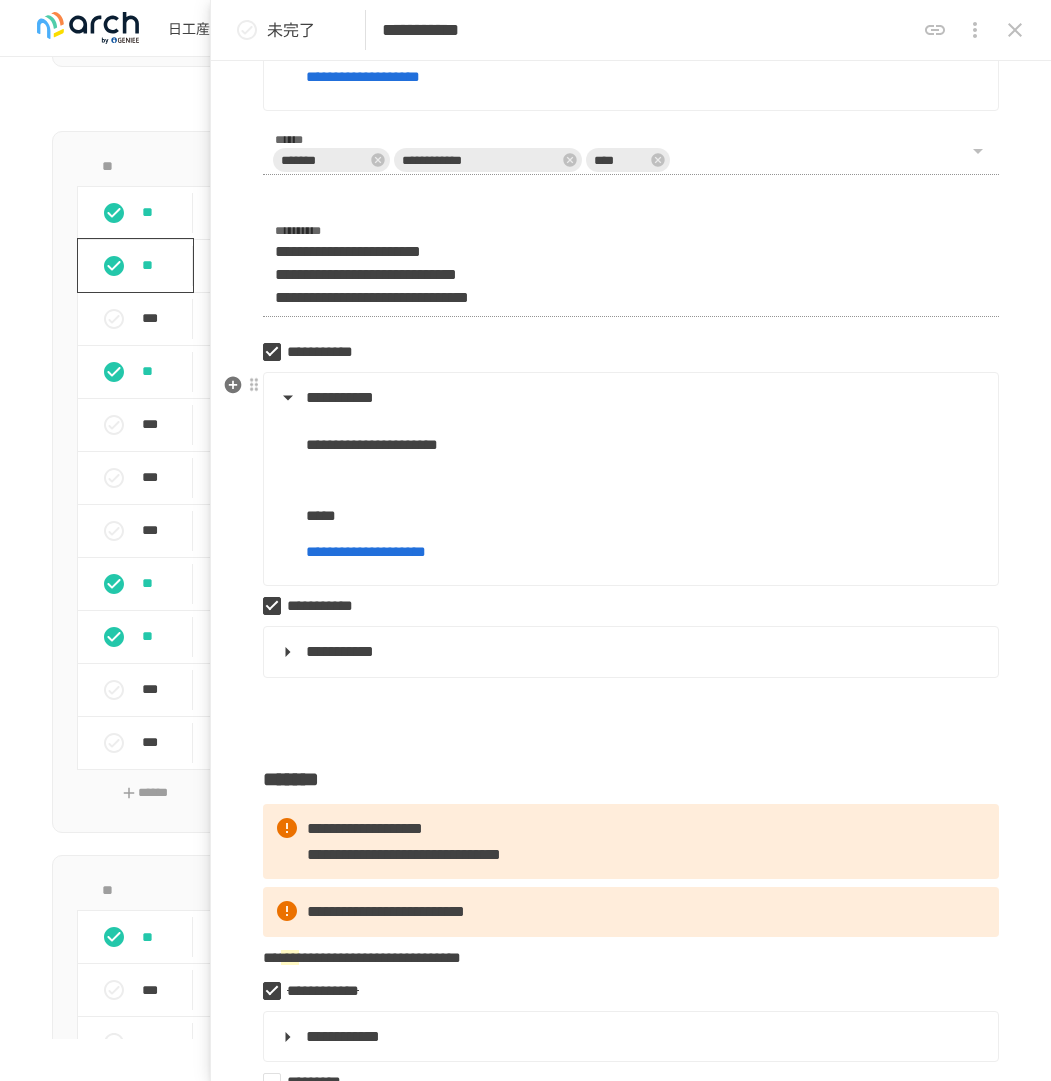 scroll, scrollTop: 358, scrollLeft: 0, axis: vertical 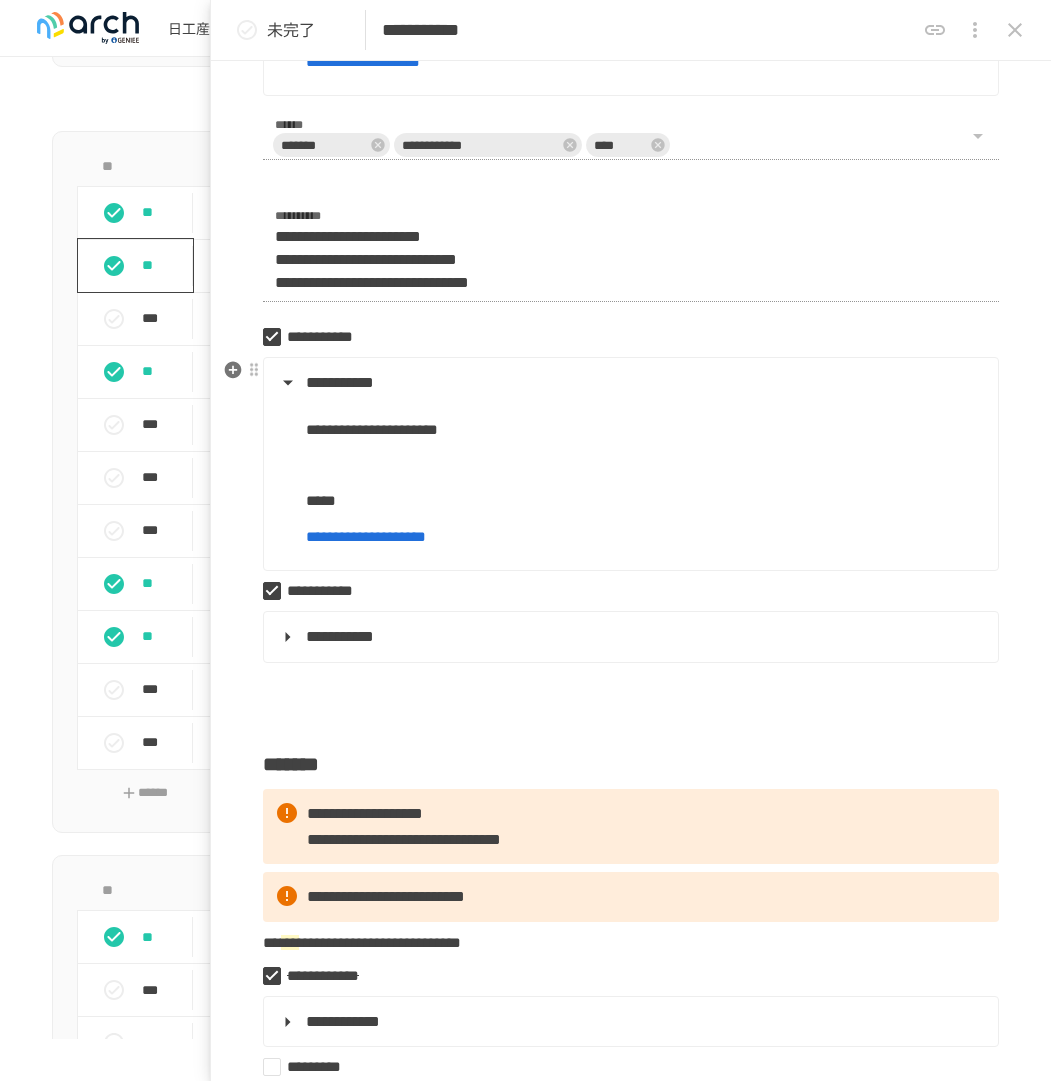click on "**********" at bounding box center [366, 536] 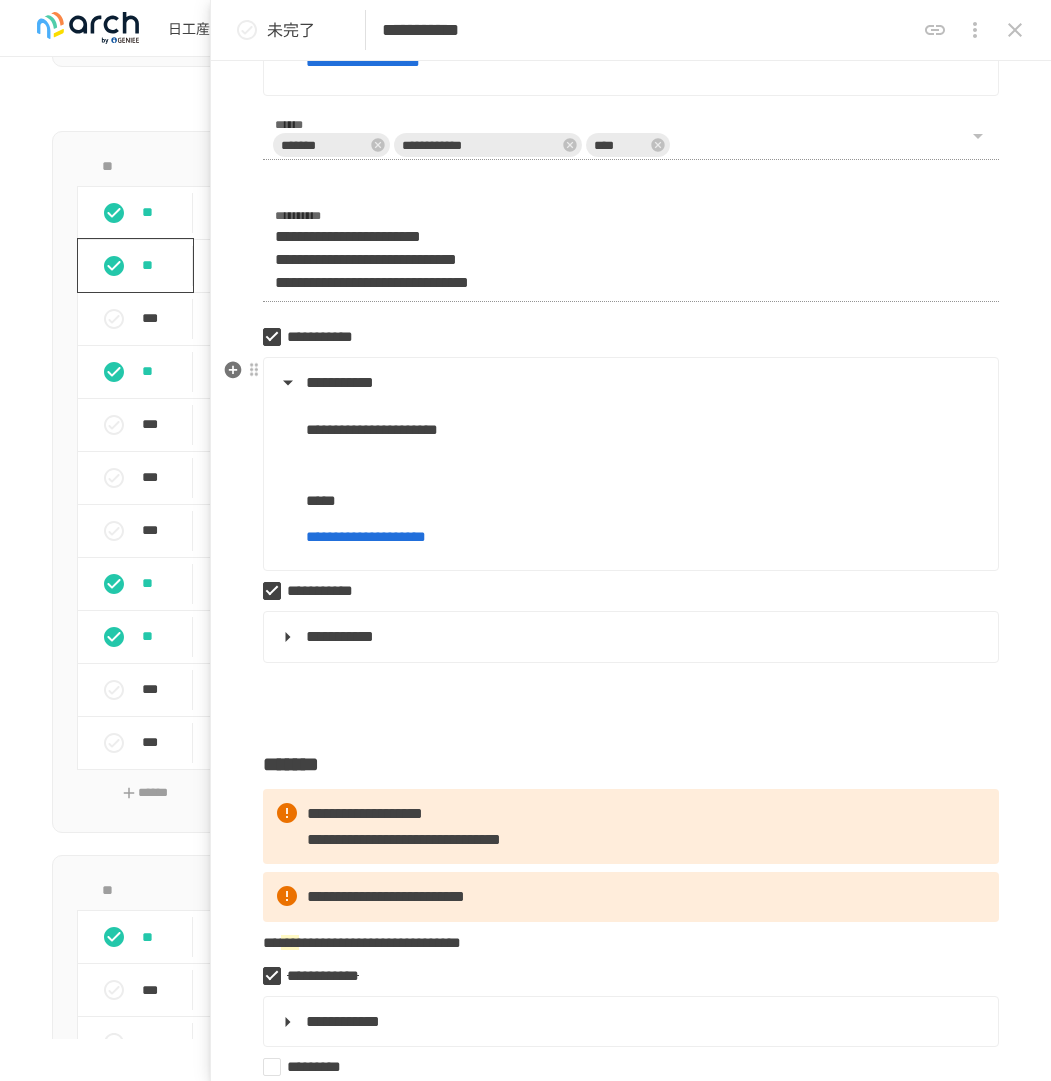 click on "**********" at bounding box center (631, 891) 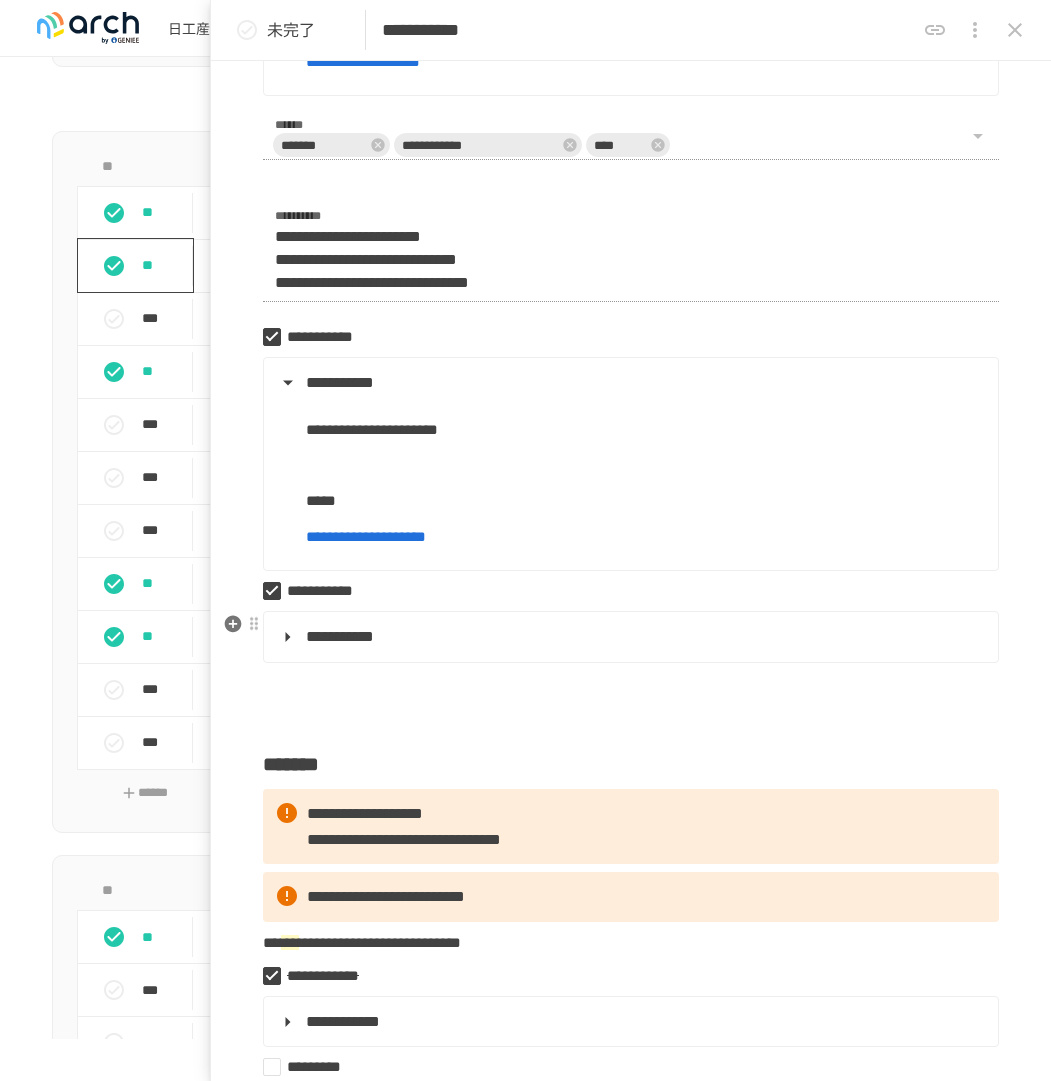 click on "**********" at bounding box center [629, 637] 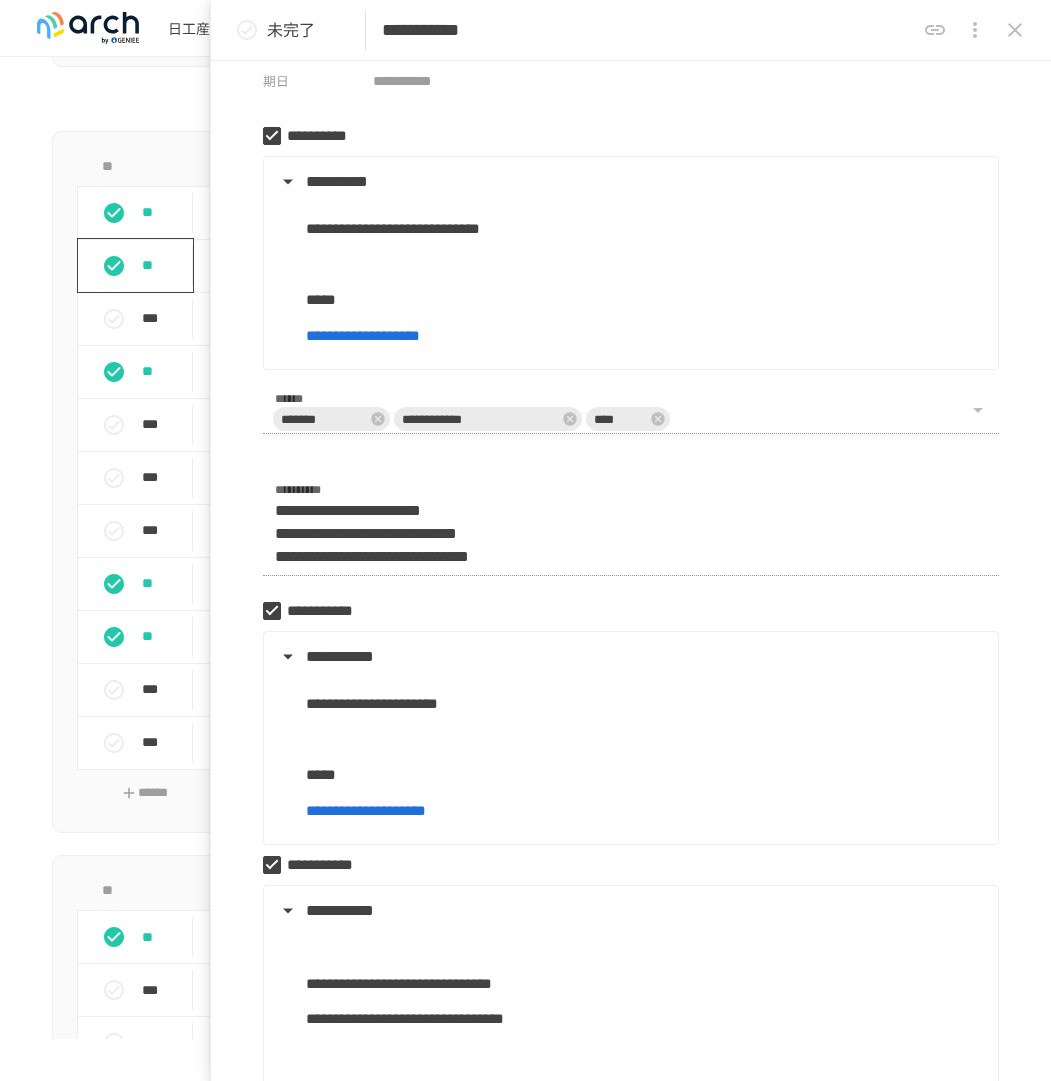scroll, scrollTop: 0, scrollLeft: 0, axis: both 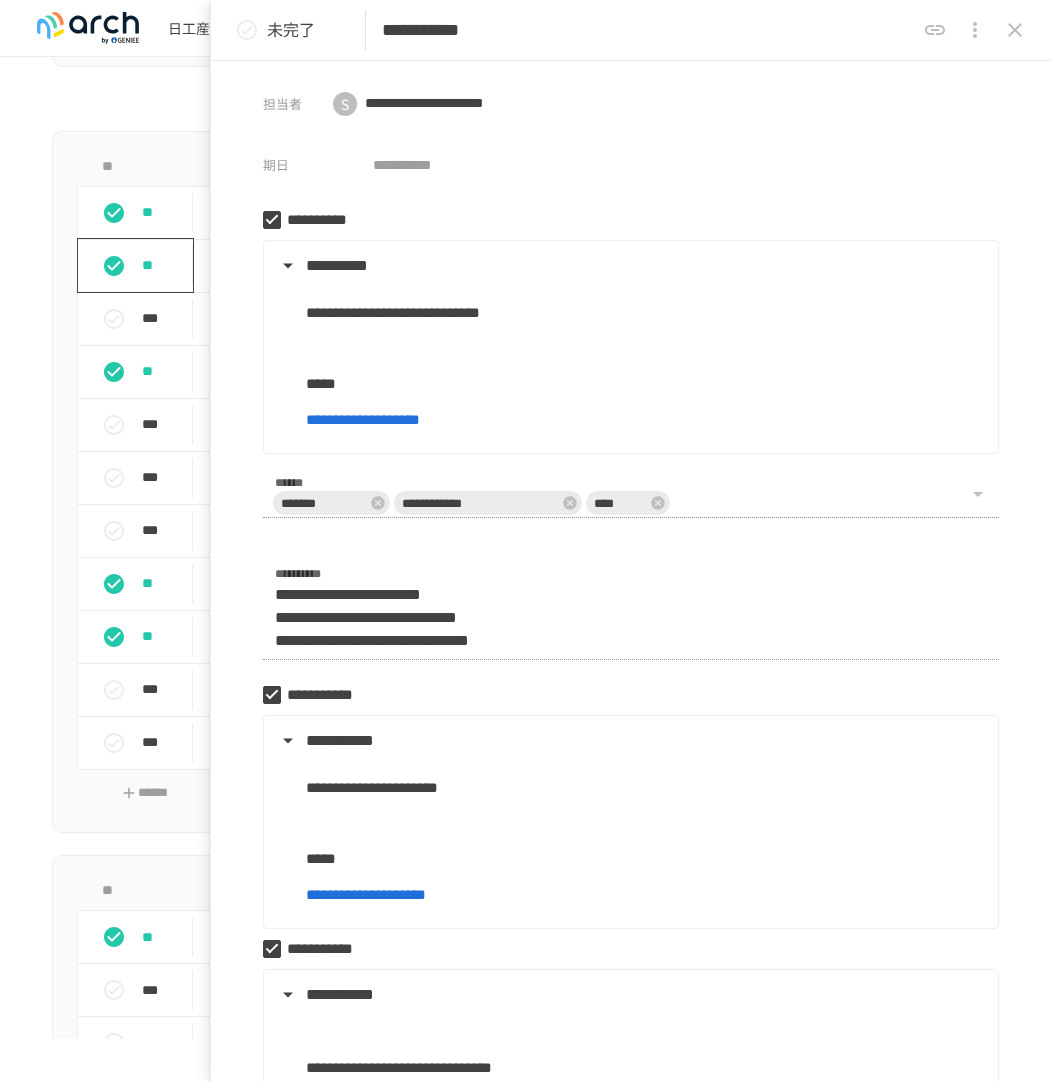 click 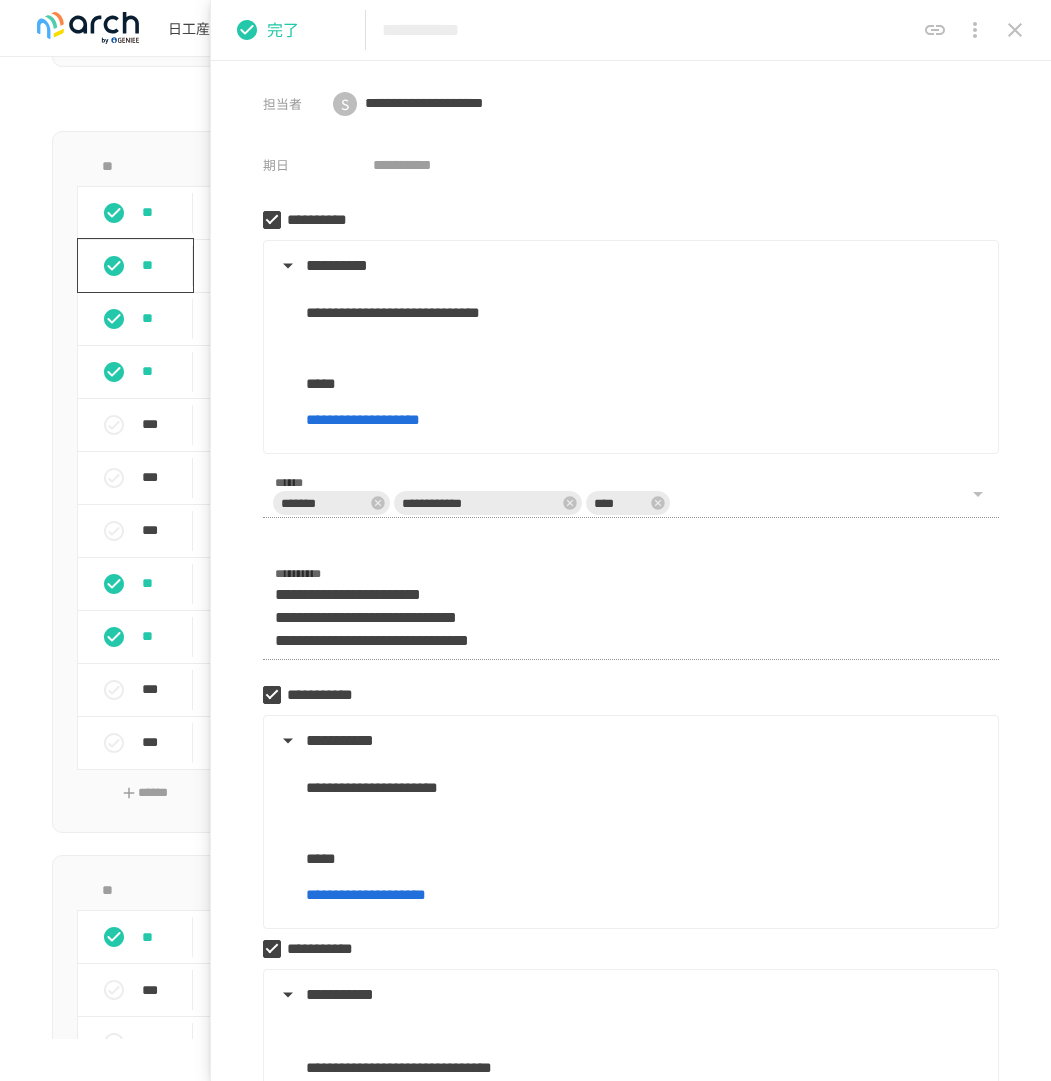 click 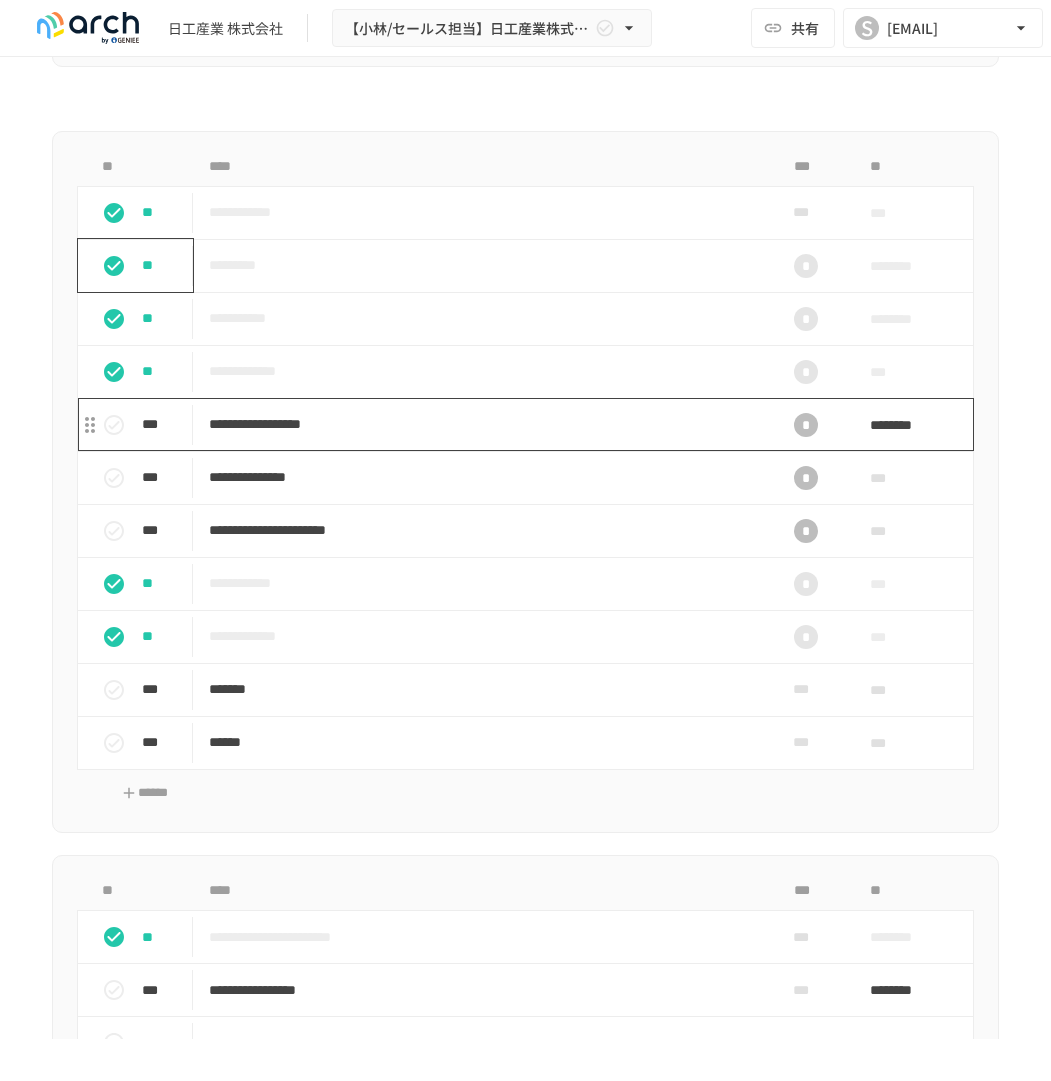 click on "**********" at bounding box center (476, 424) 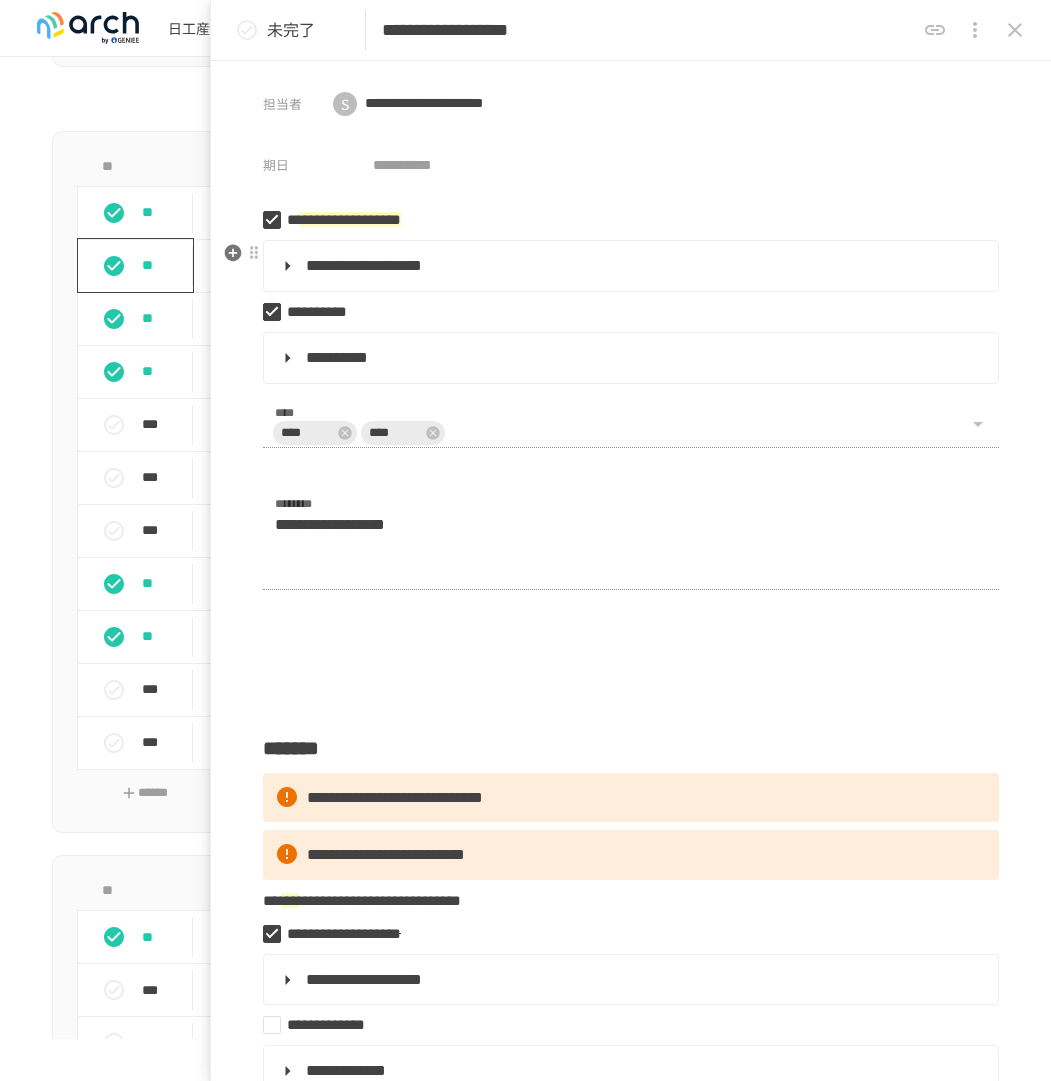 click on "**********" at bounding box center (629, 266) 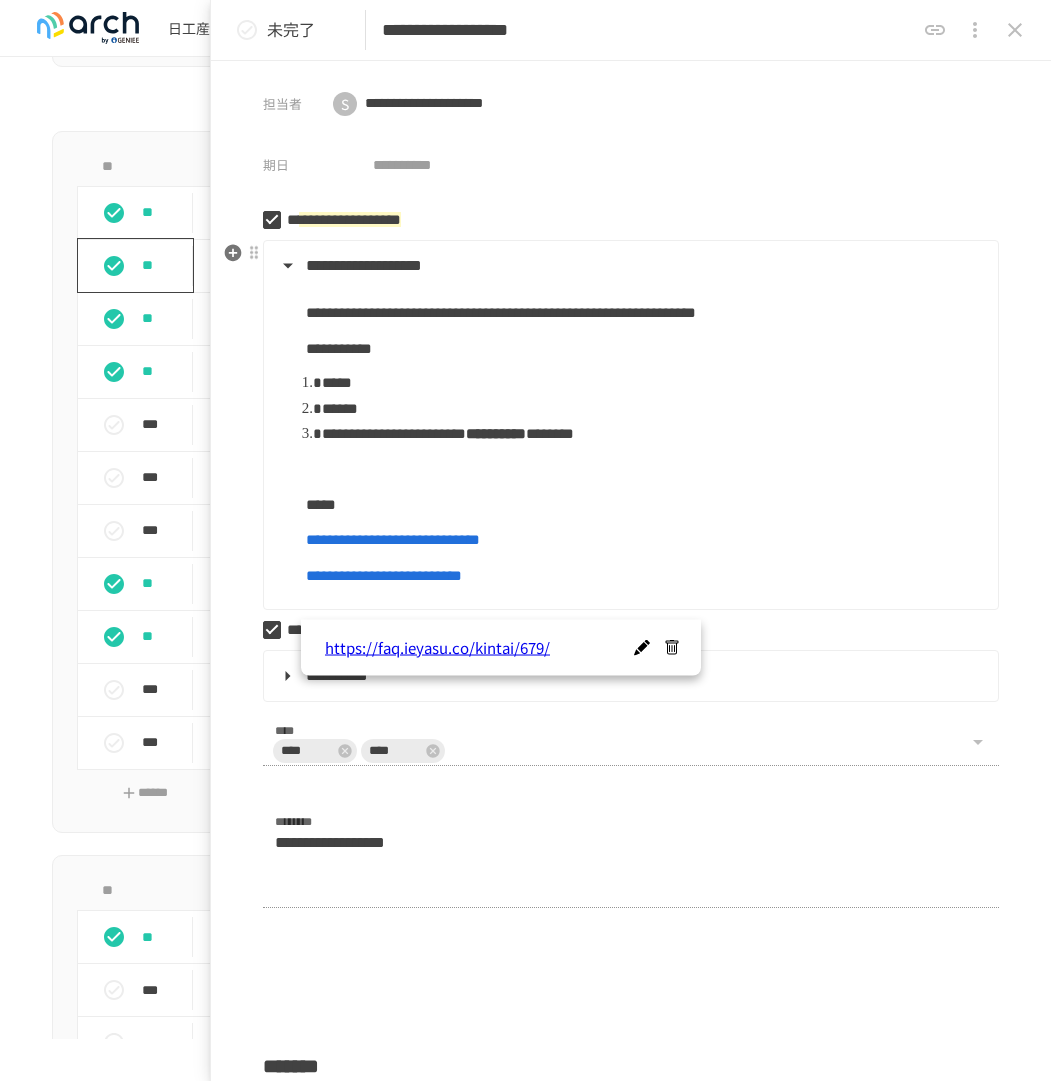 click on "**********" at bounding box center [384, 575] 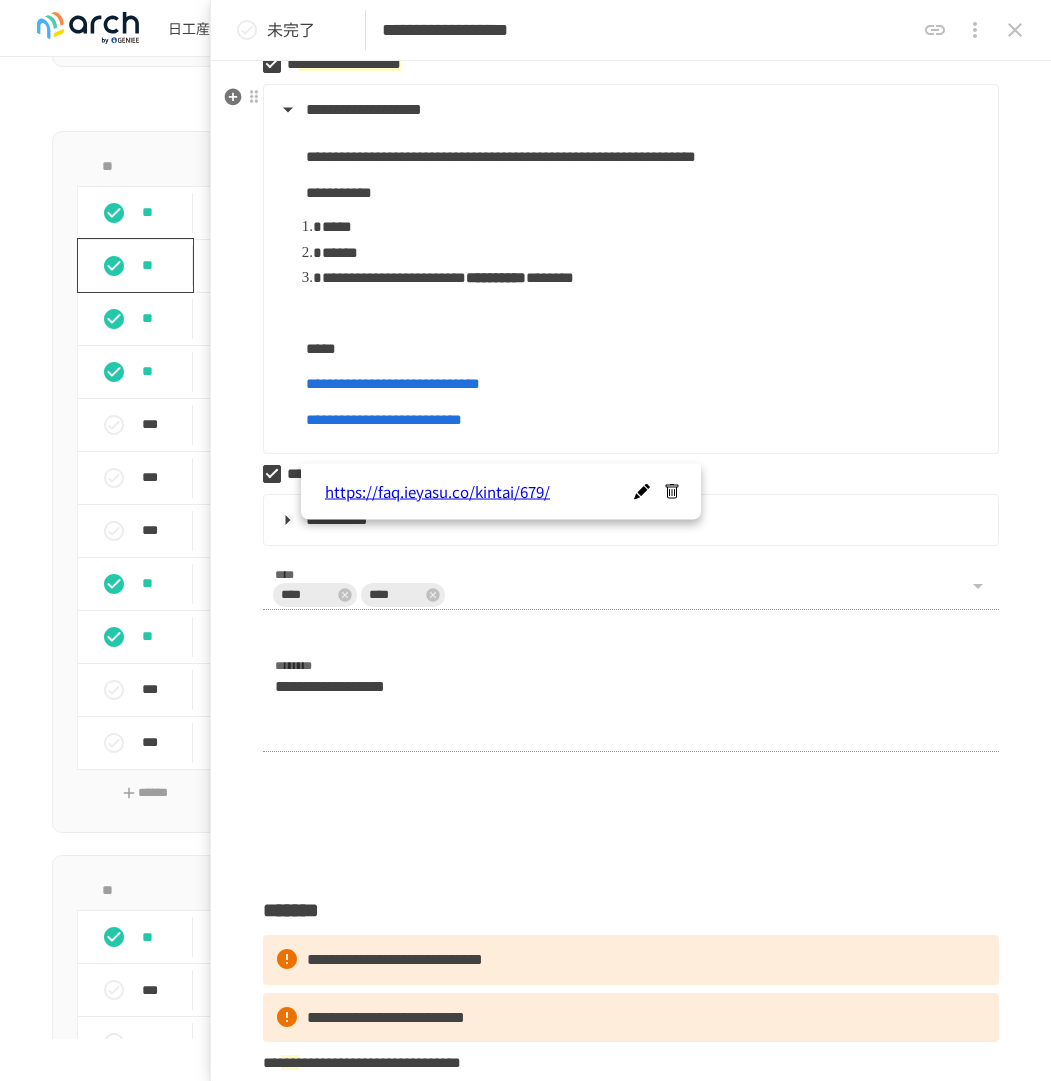 scroll, scrollTop: 204, scrollLeft: 0, axis: vertical 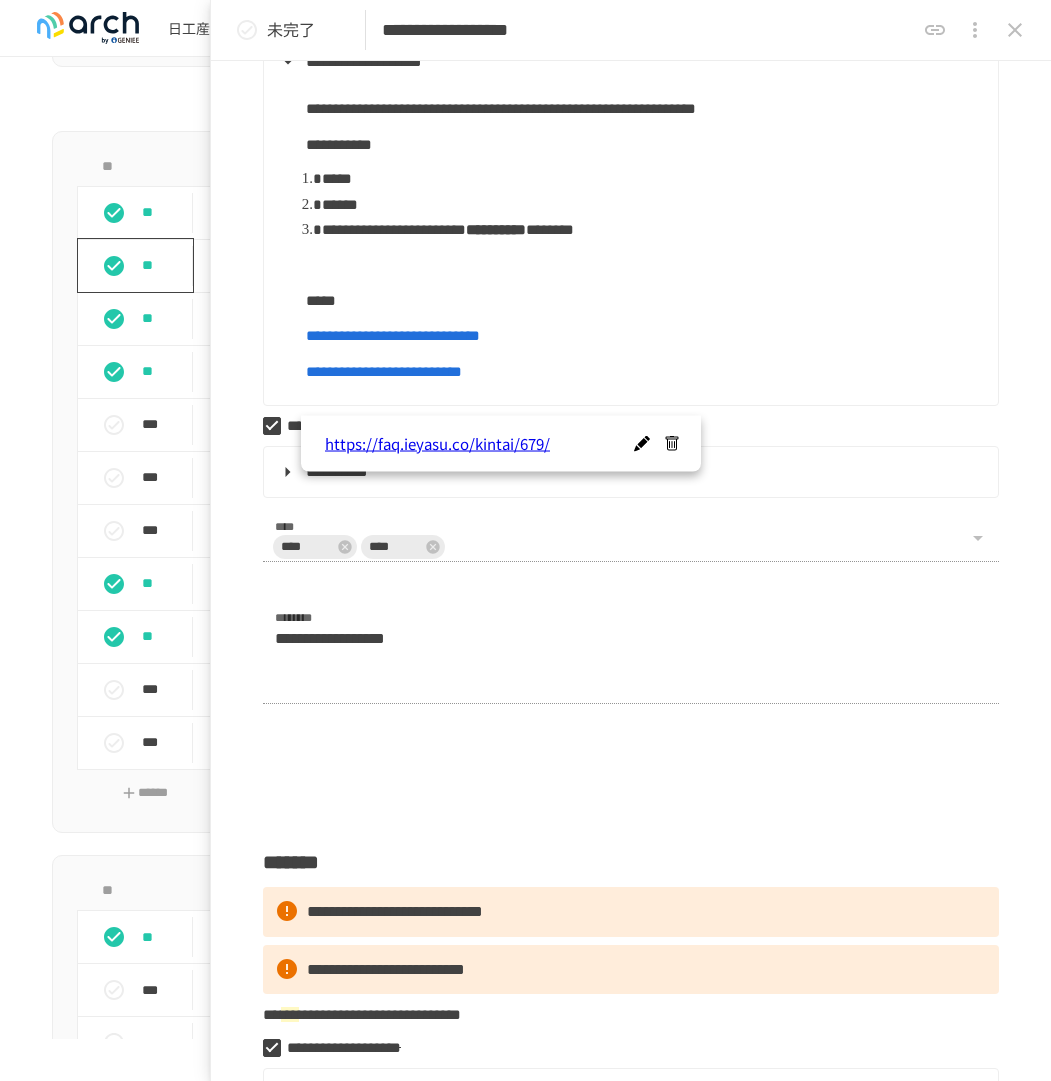 click on "**********" at bounding box center (631, 221) 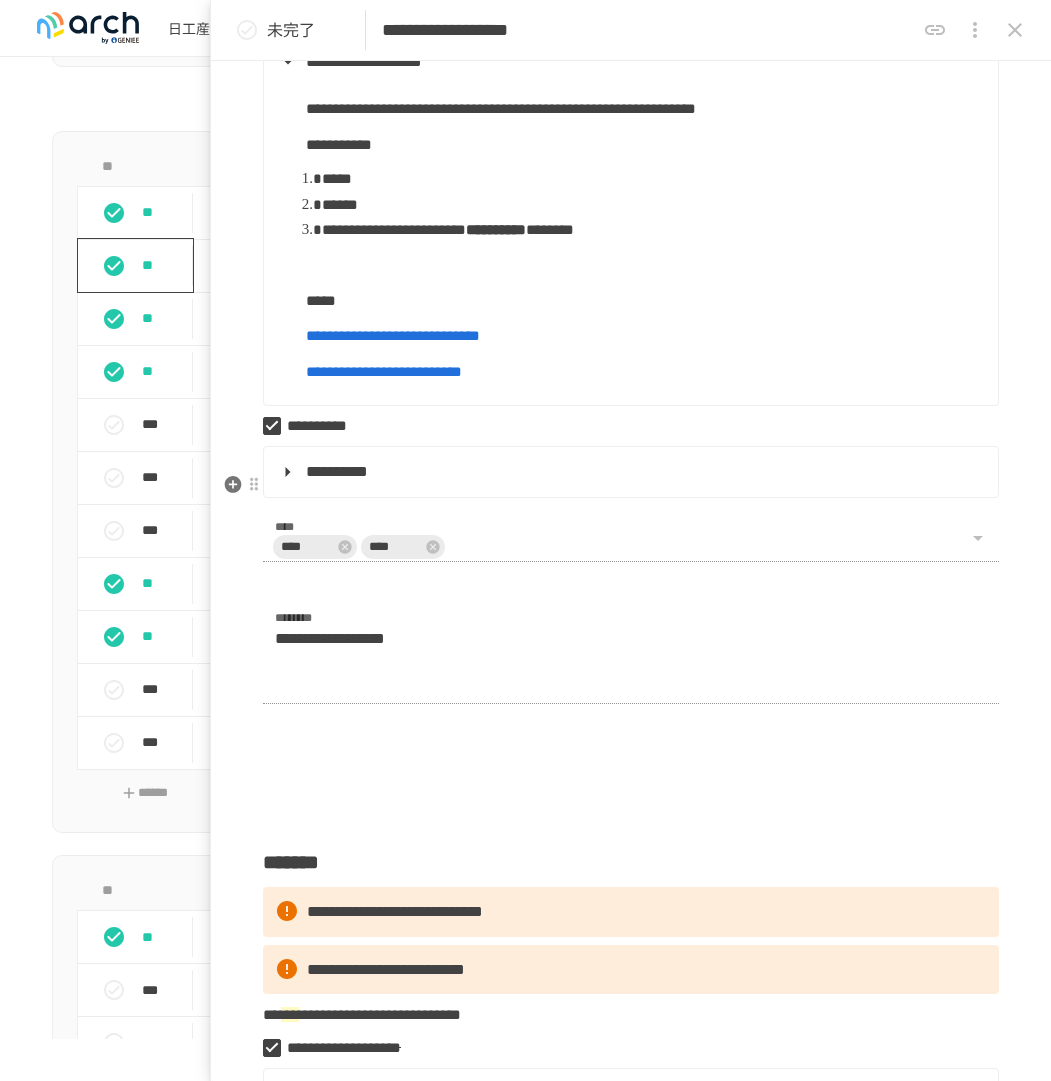 click on "**********" at bounding box center (629, 472) 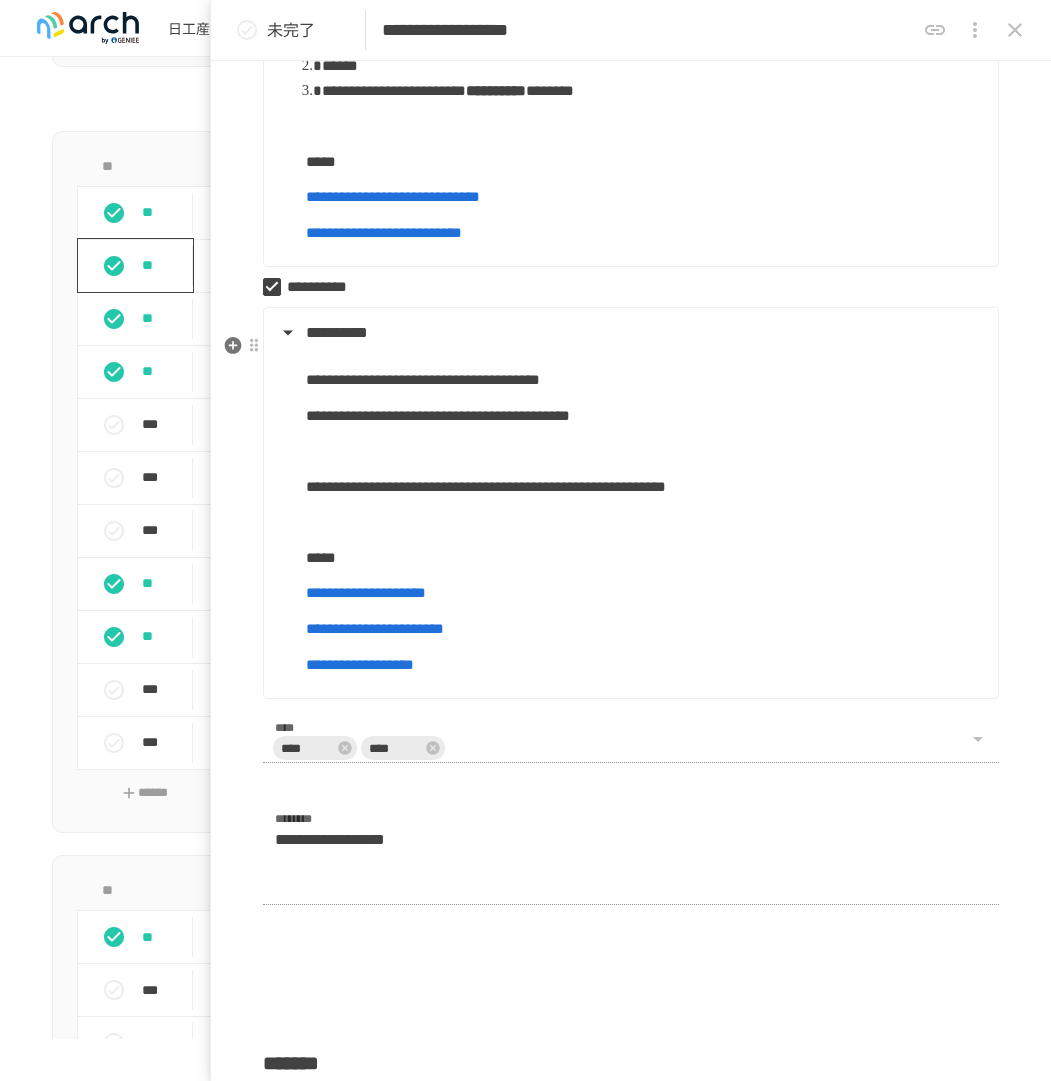scroll, scrollTop: 344, scrollLeft: 0, axis: vertical 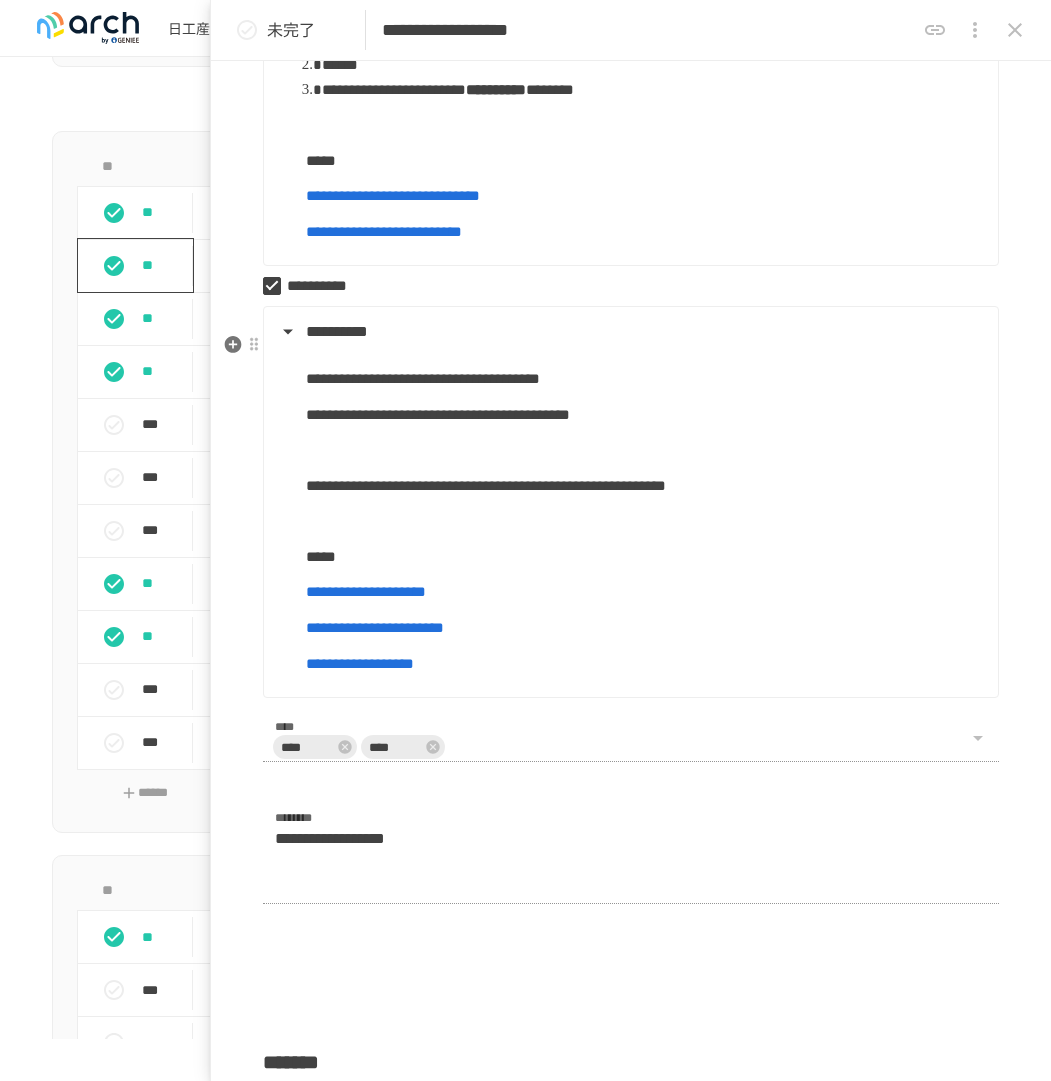 click on "**********" at bounding box center [375, 627] 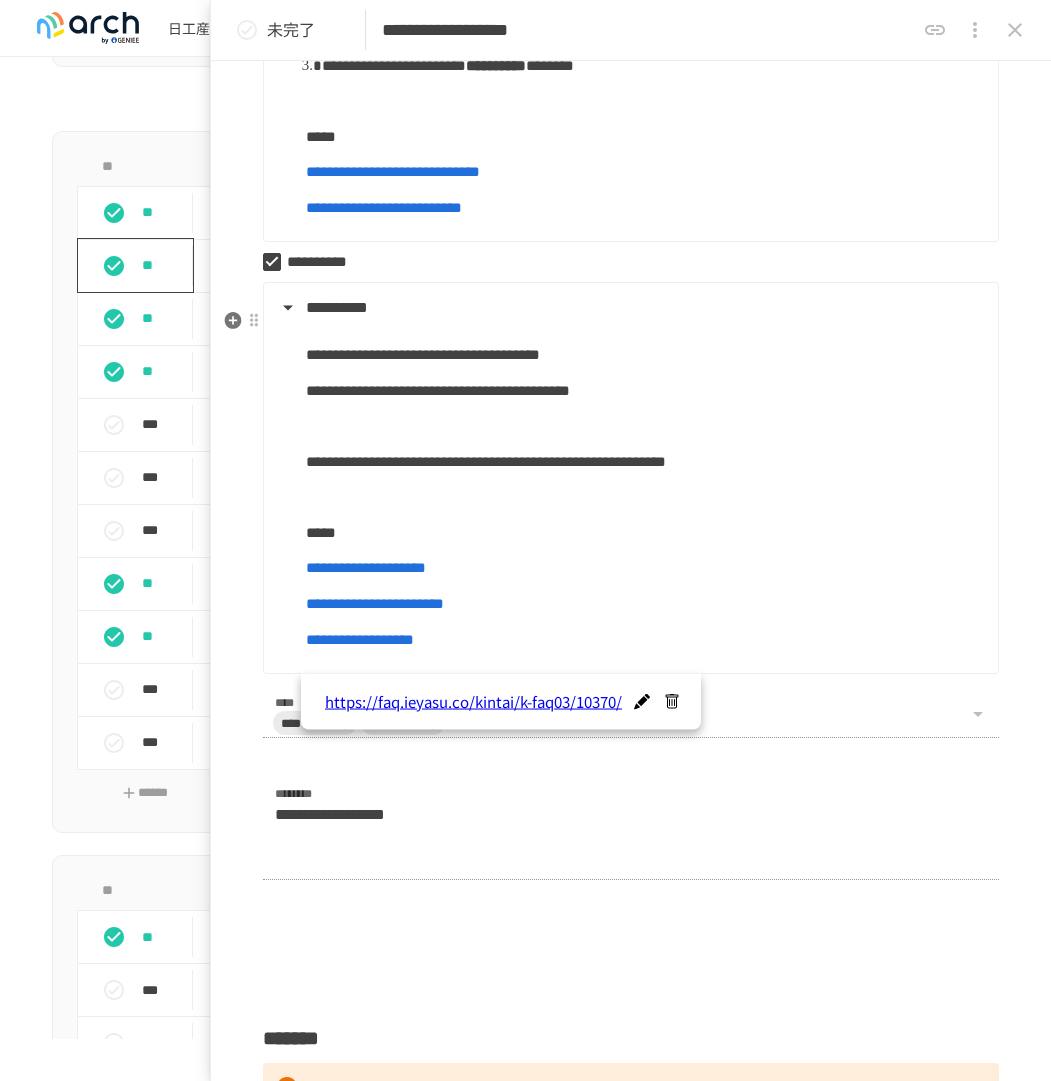 click on "**********" at bounding box center [644, 640] 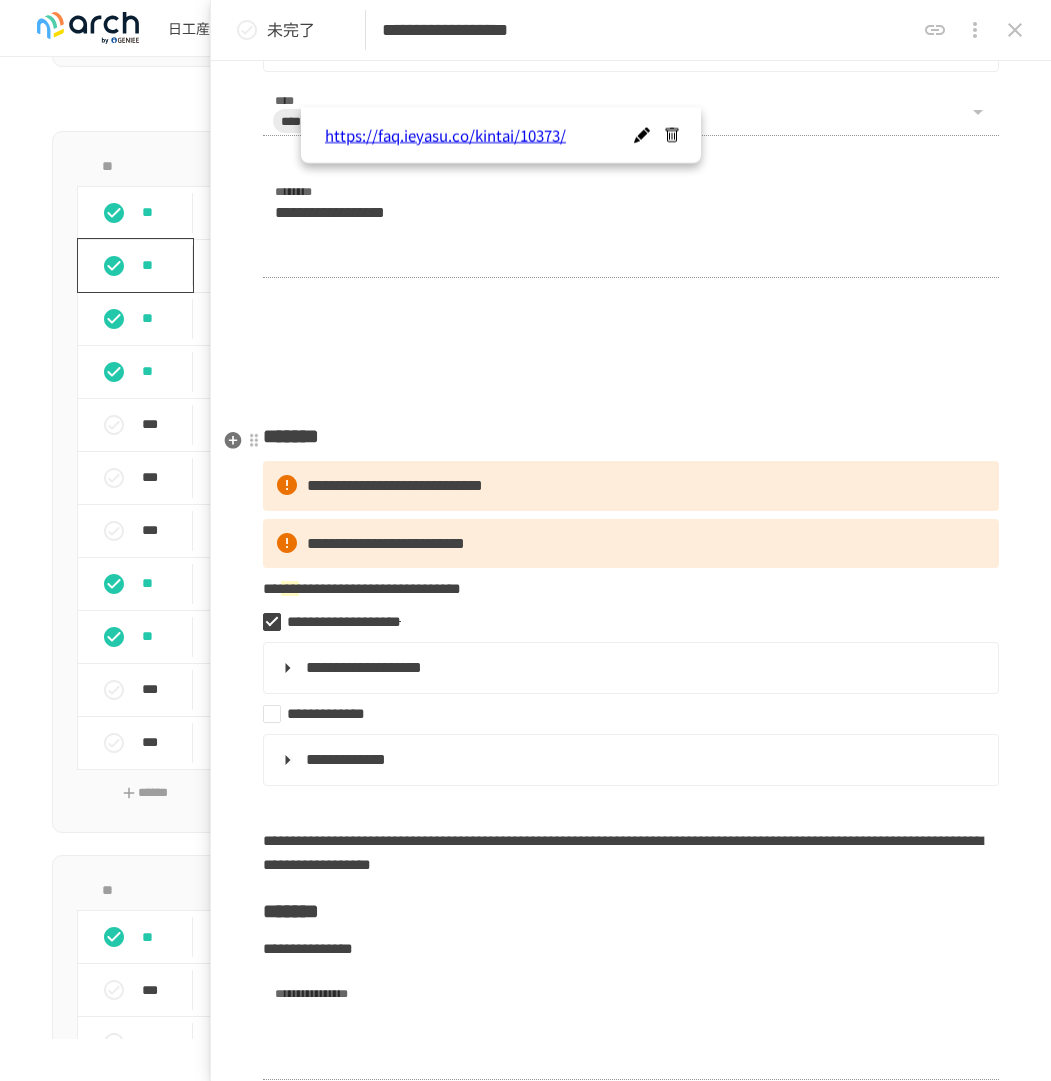 scroll, scrollTop: 0, scrollLeft: 0, axis: both 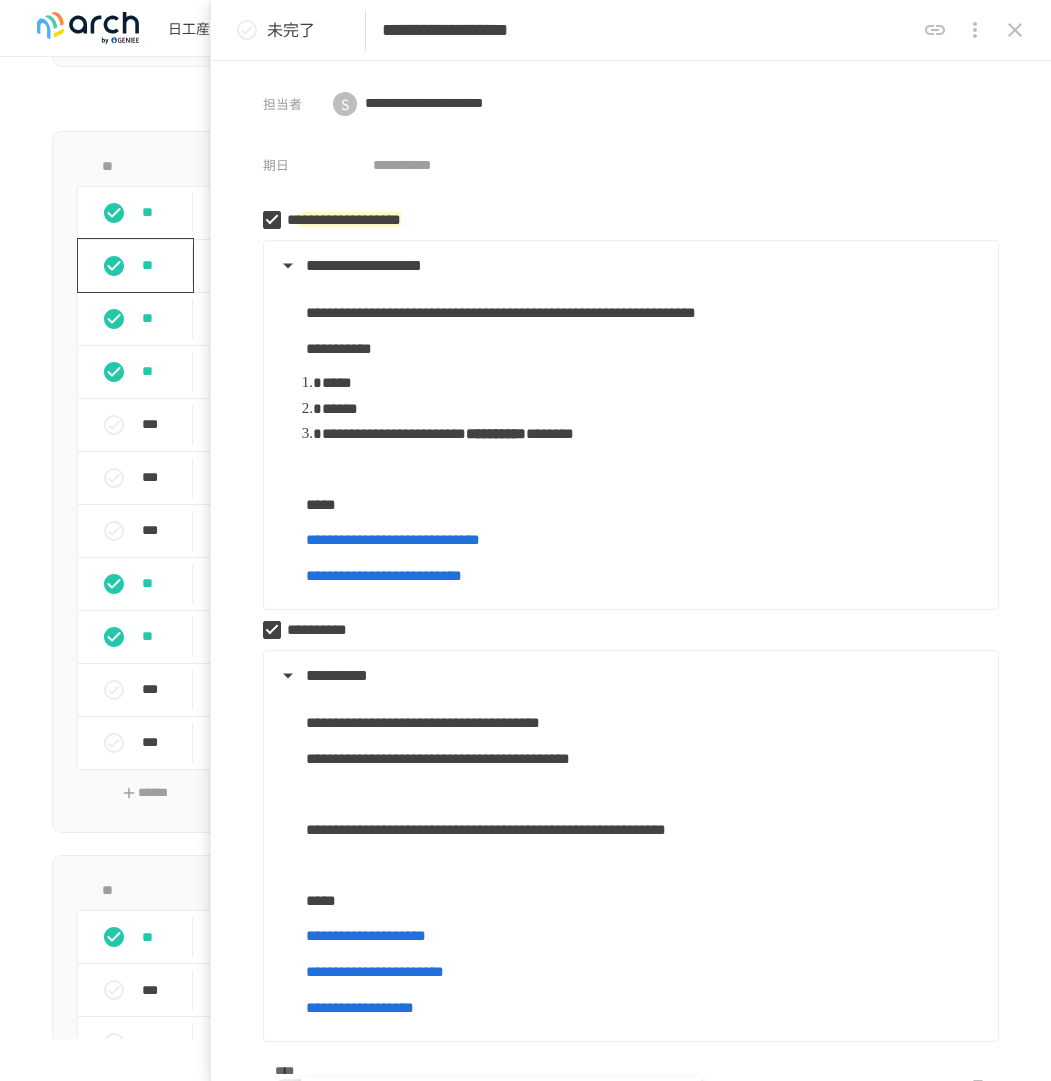 click 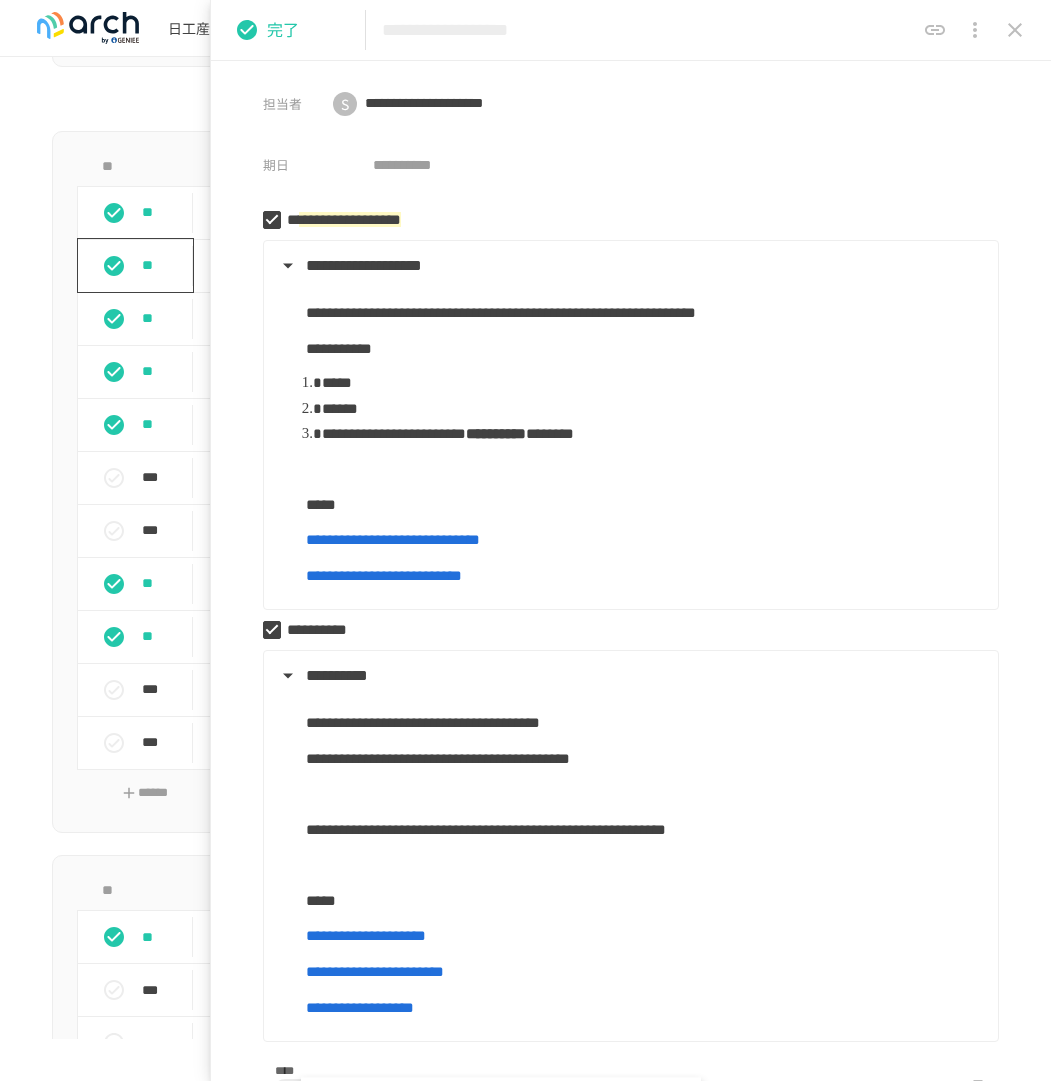 click on "**********" at bounding box center [525, 1274] 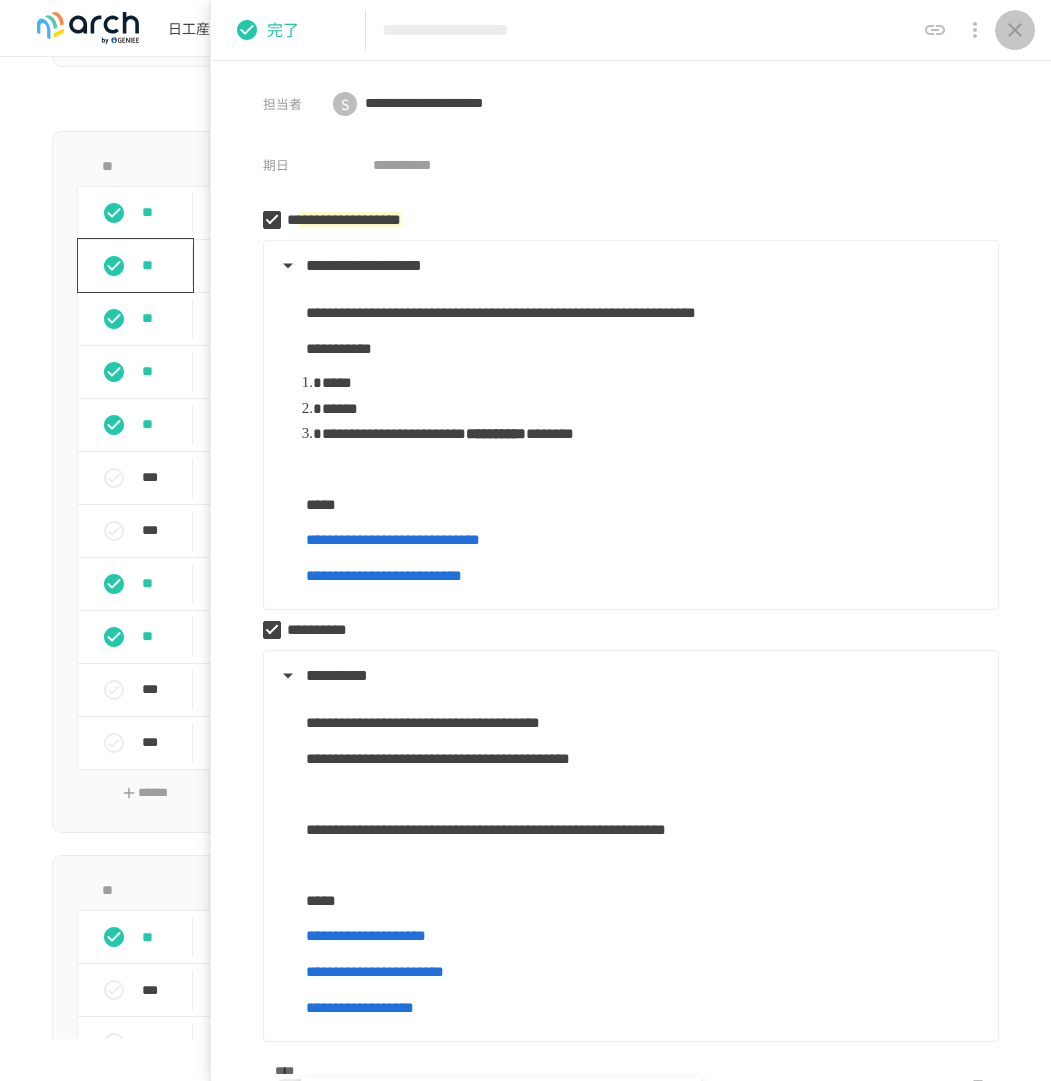 click 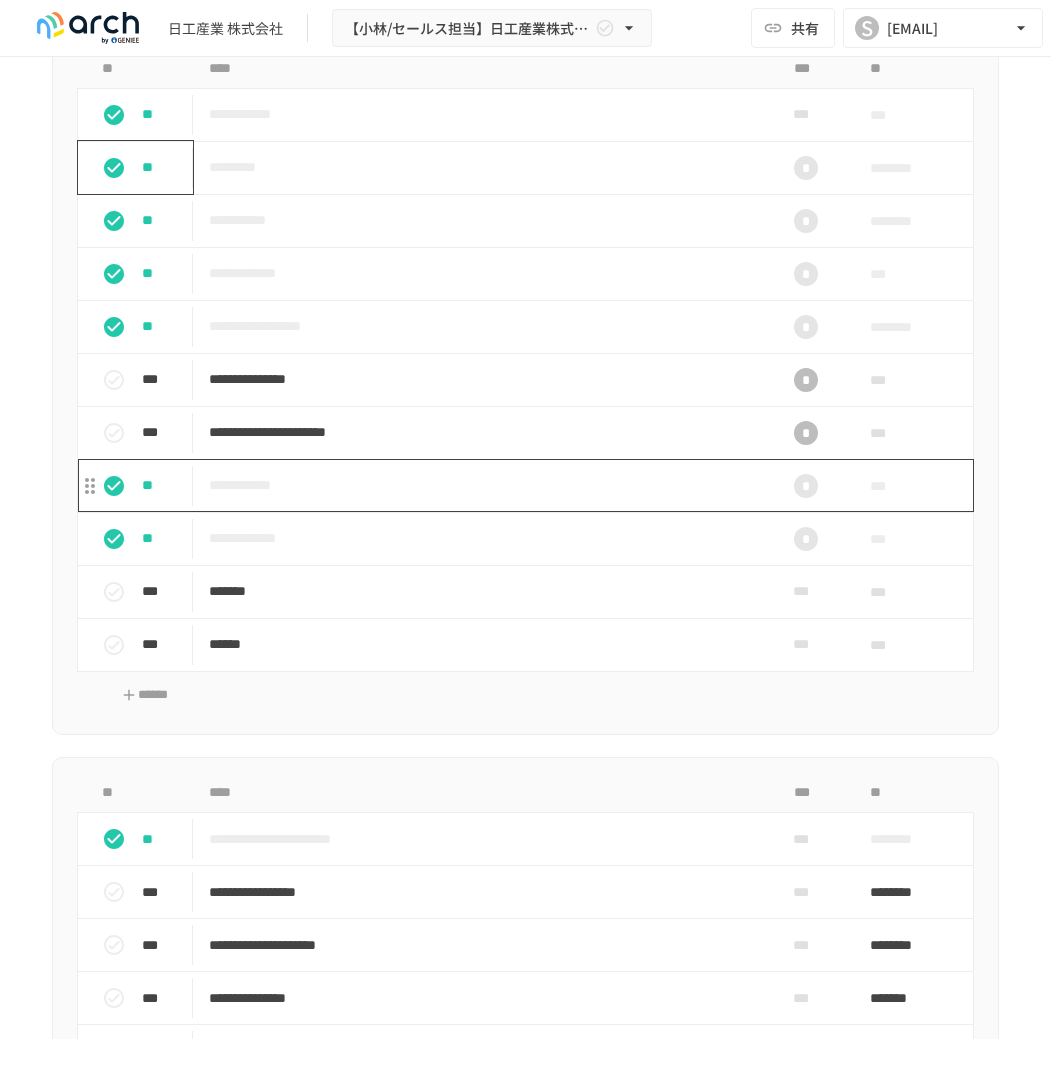 scroll, scrollTop: 2195, scrollLeft: 0, axis: vertical 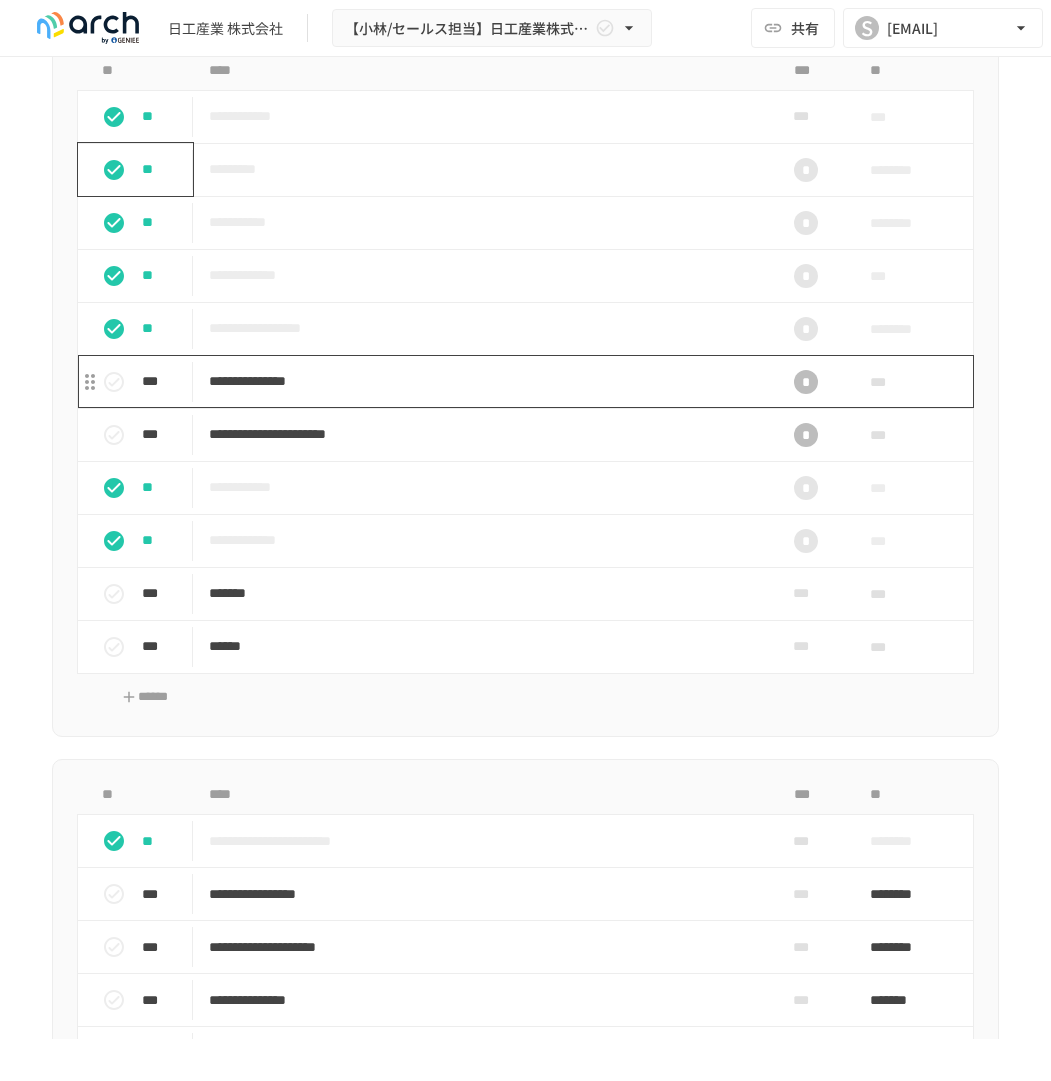 click on "**********" at bounding box center [483, 381] 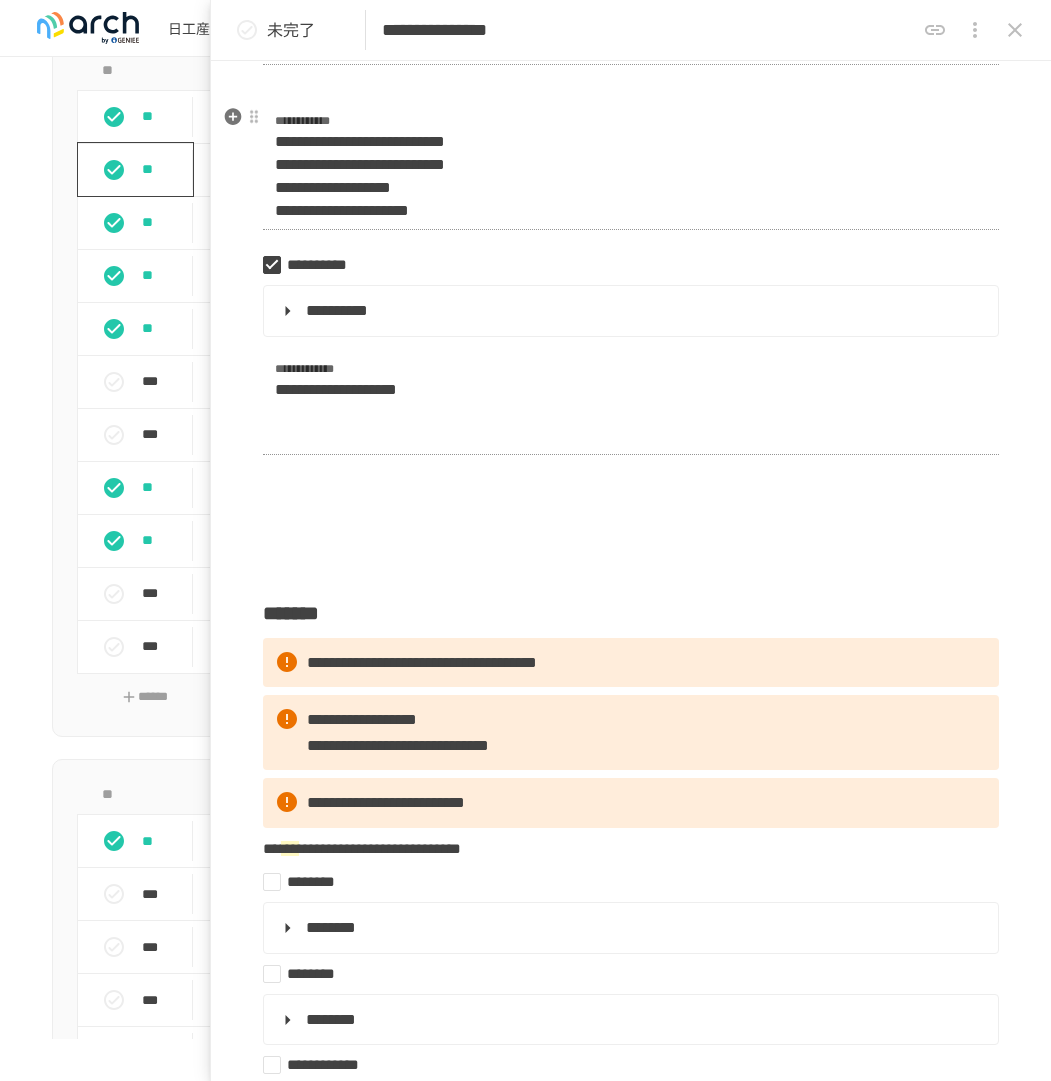 scroll, scrollTop: 0, scrollLeft: 0, axis: both 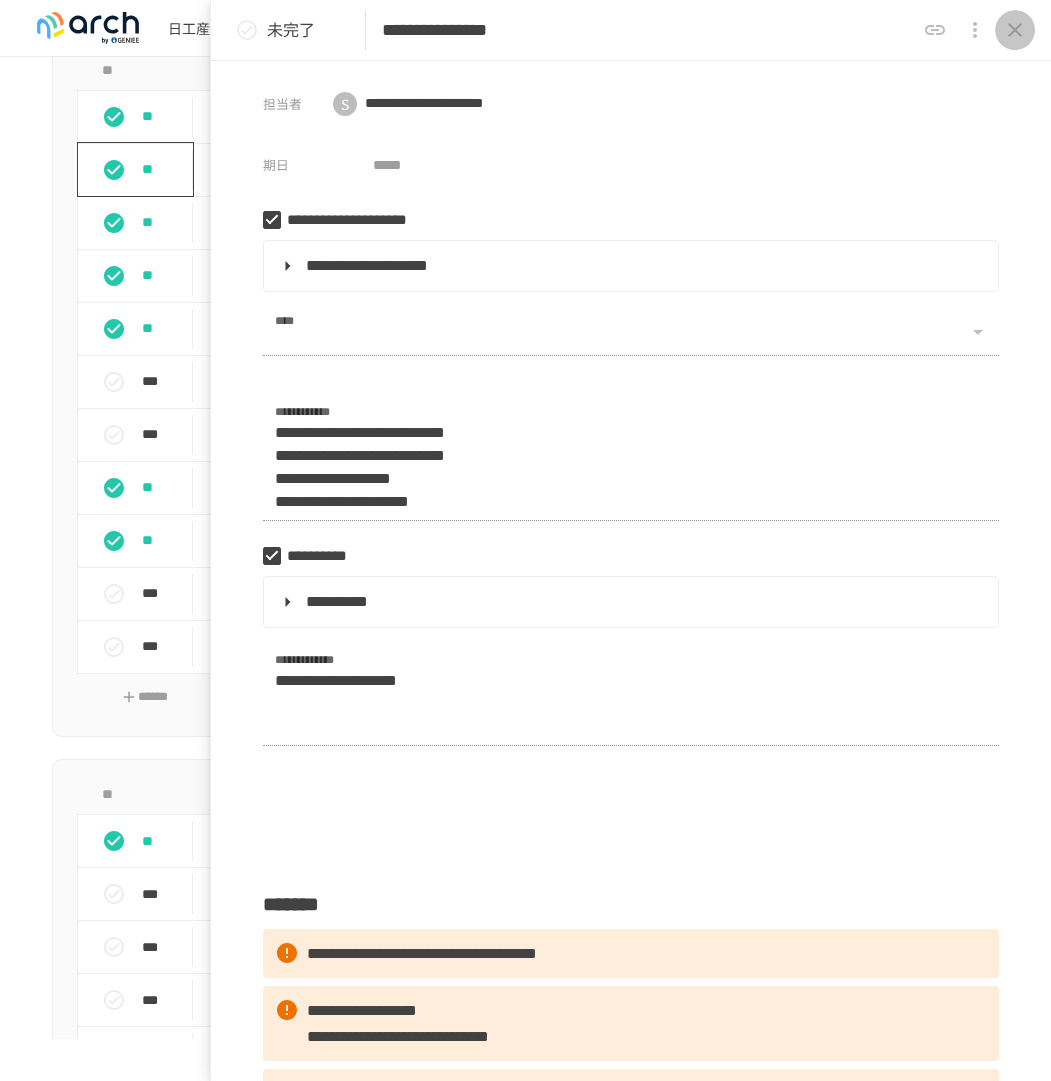 click 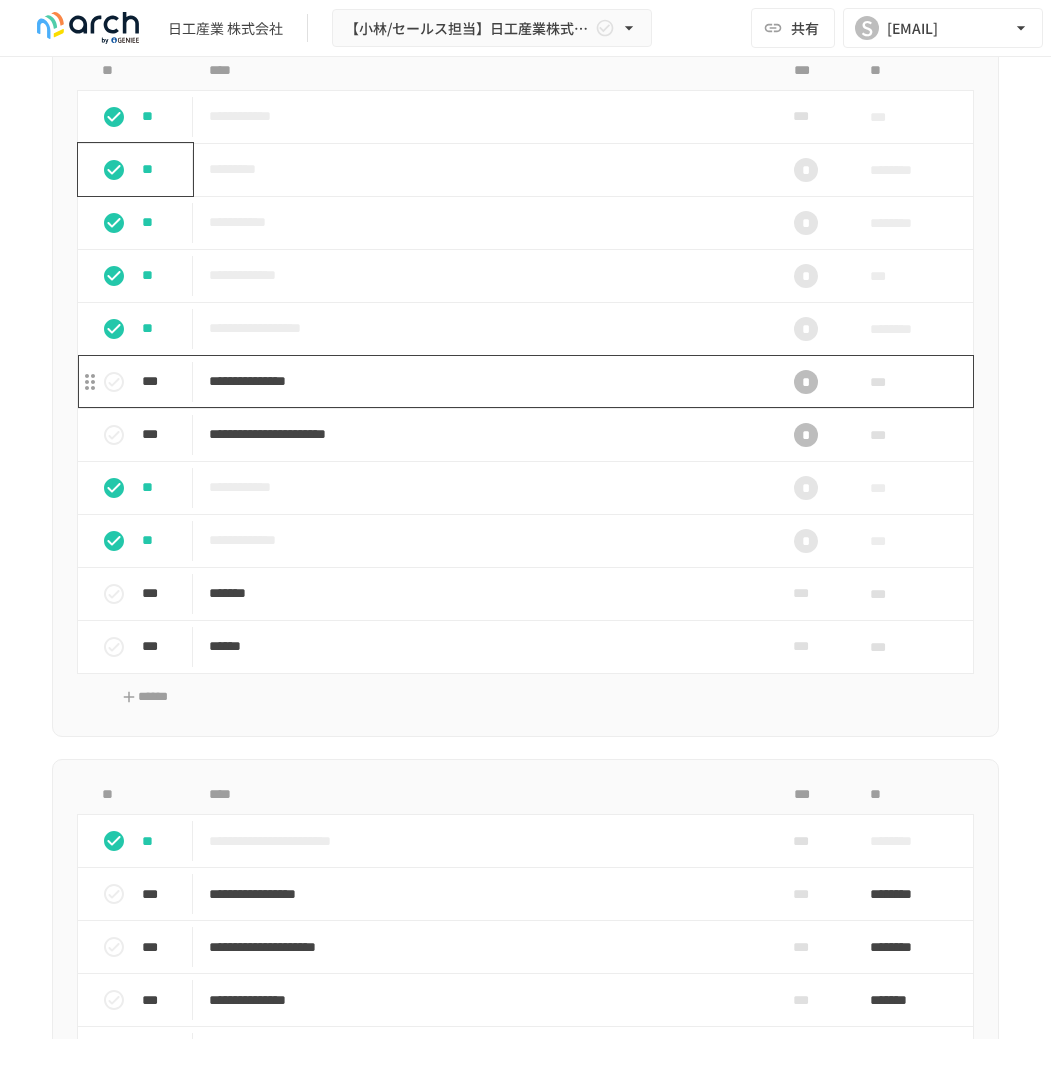 click on "**********" at bounding box center [476, 381] 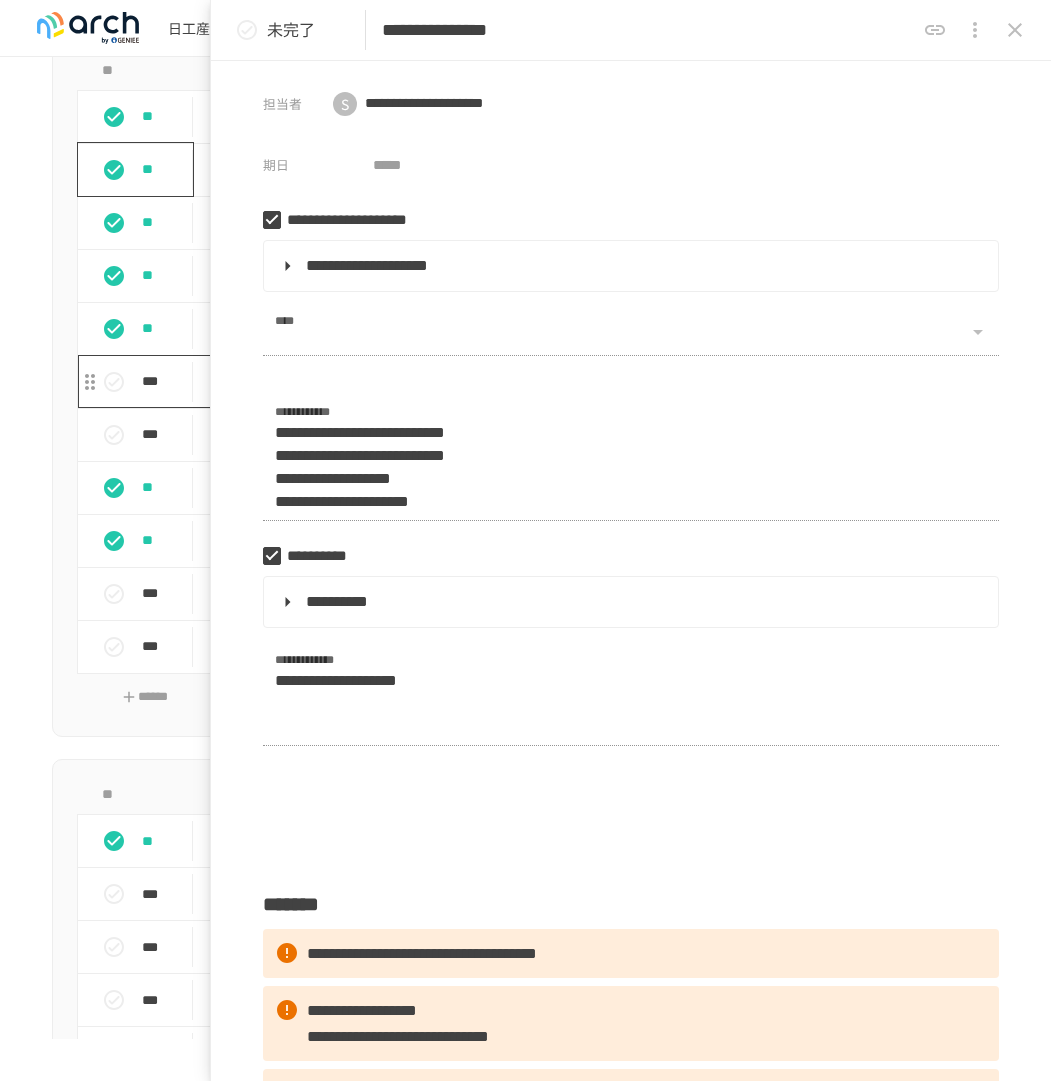 type on "**********" 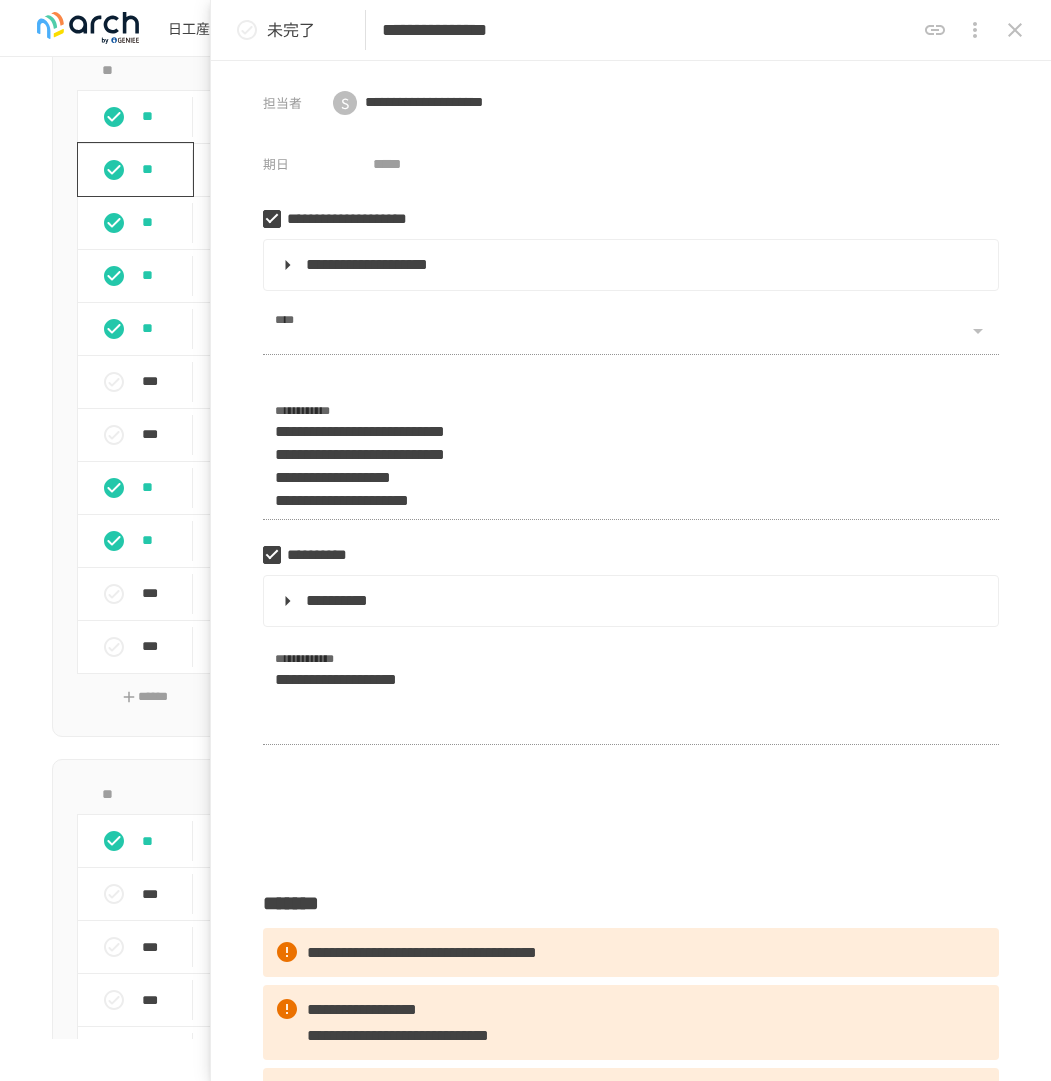 scroll, scrollTop: 0, scrollLeft: 0, axis: both 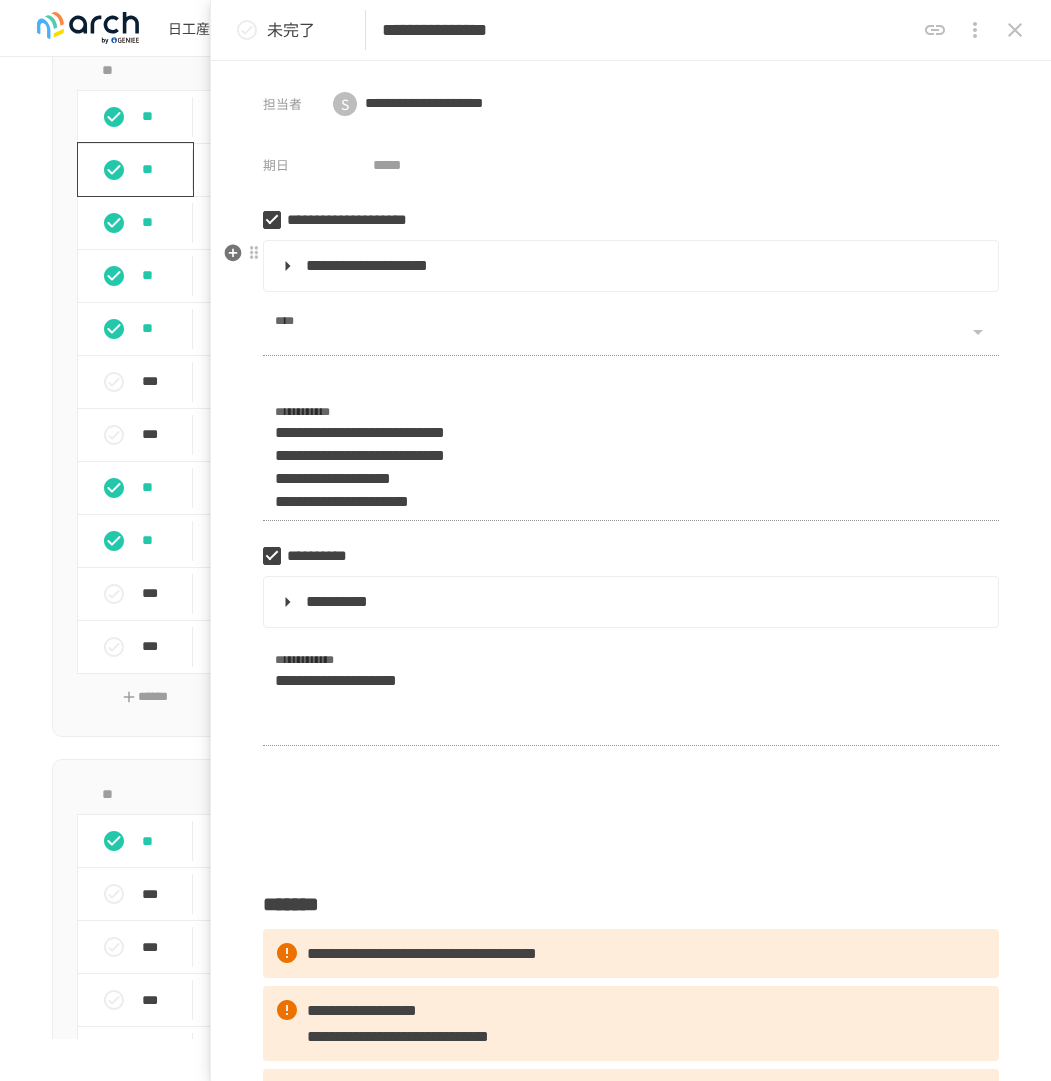 click on "**********" at bounding box center (629, 266) 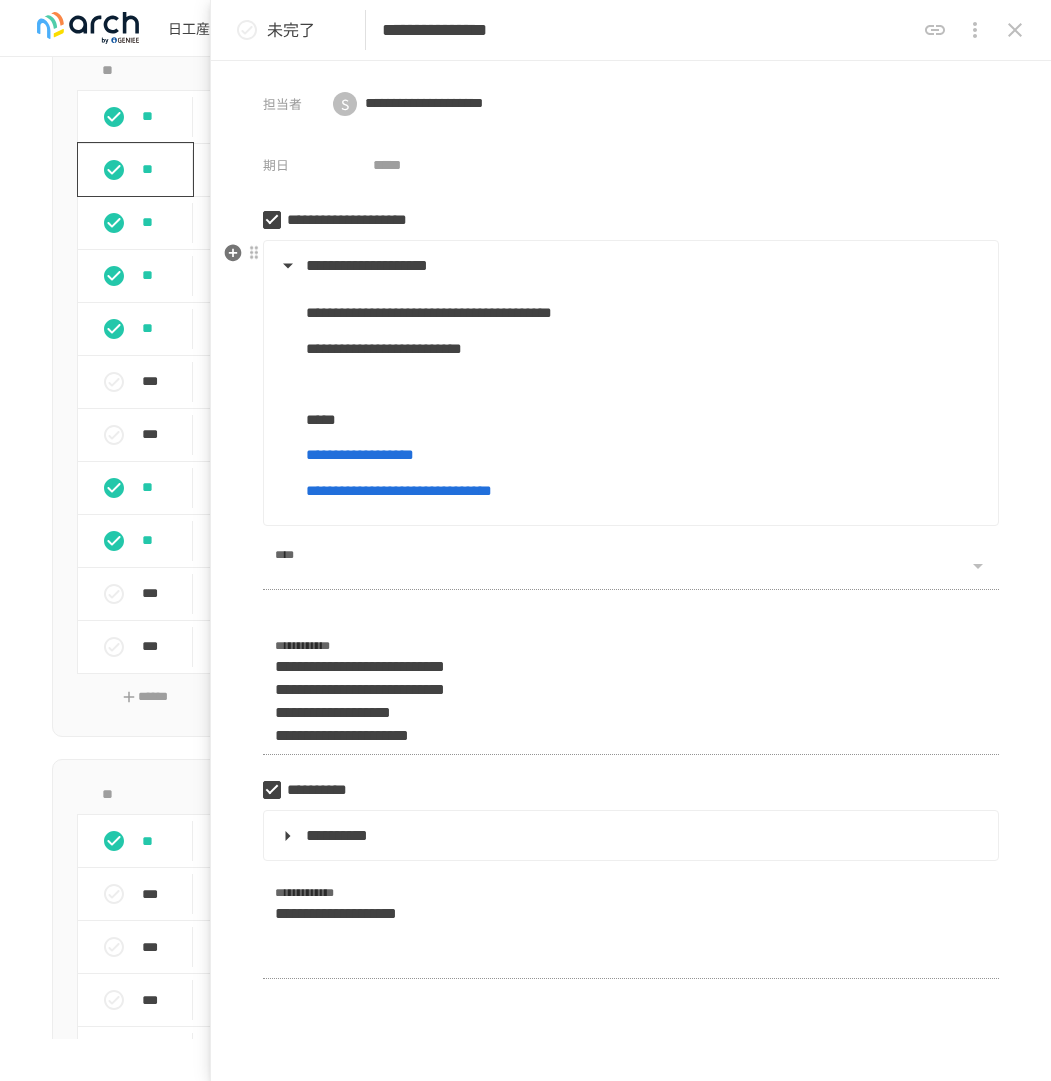 scroll, scrollTop: 3, scrollLeft: 0, axis: vertical 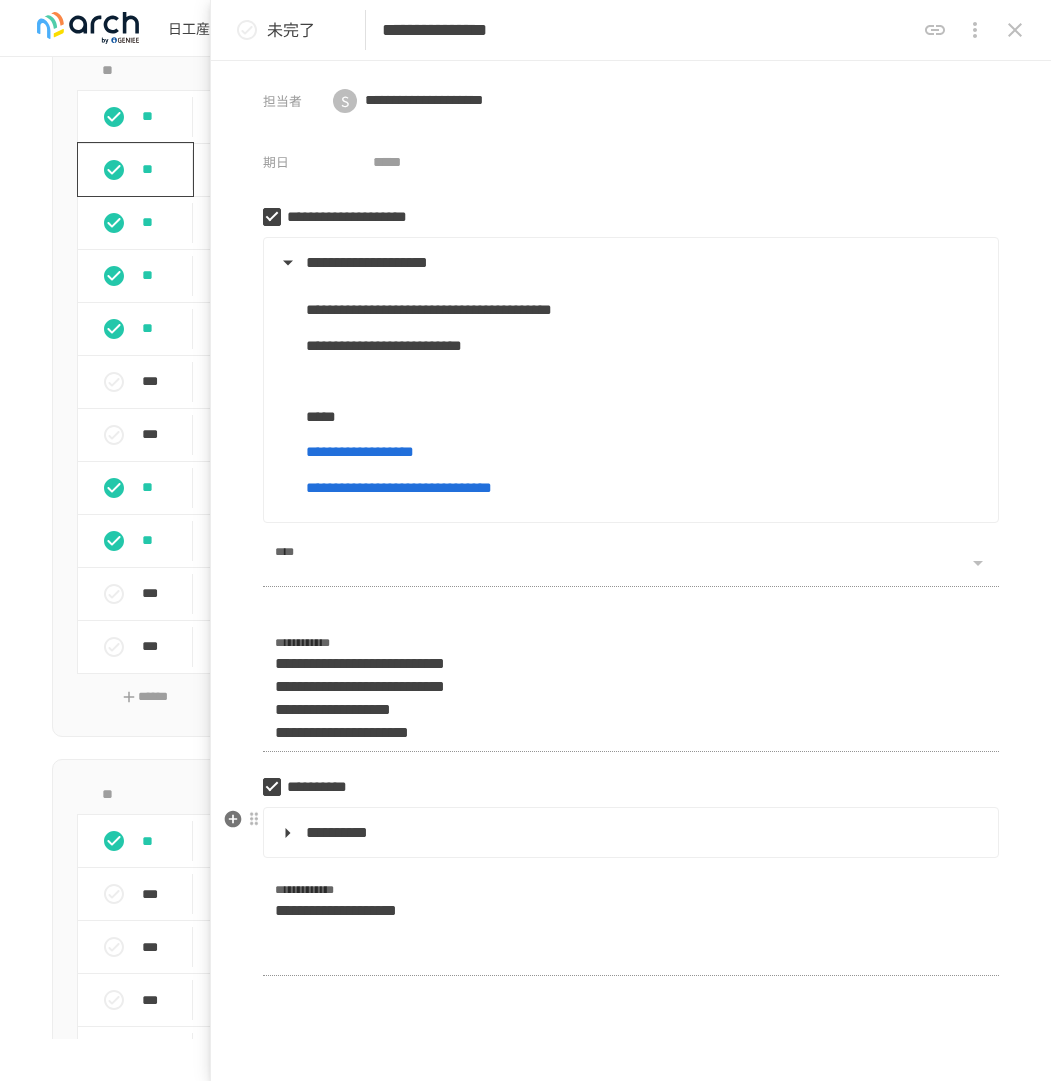 click on "**********" at bounding box center (629, 833) 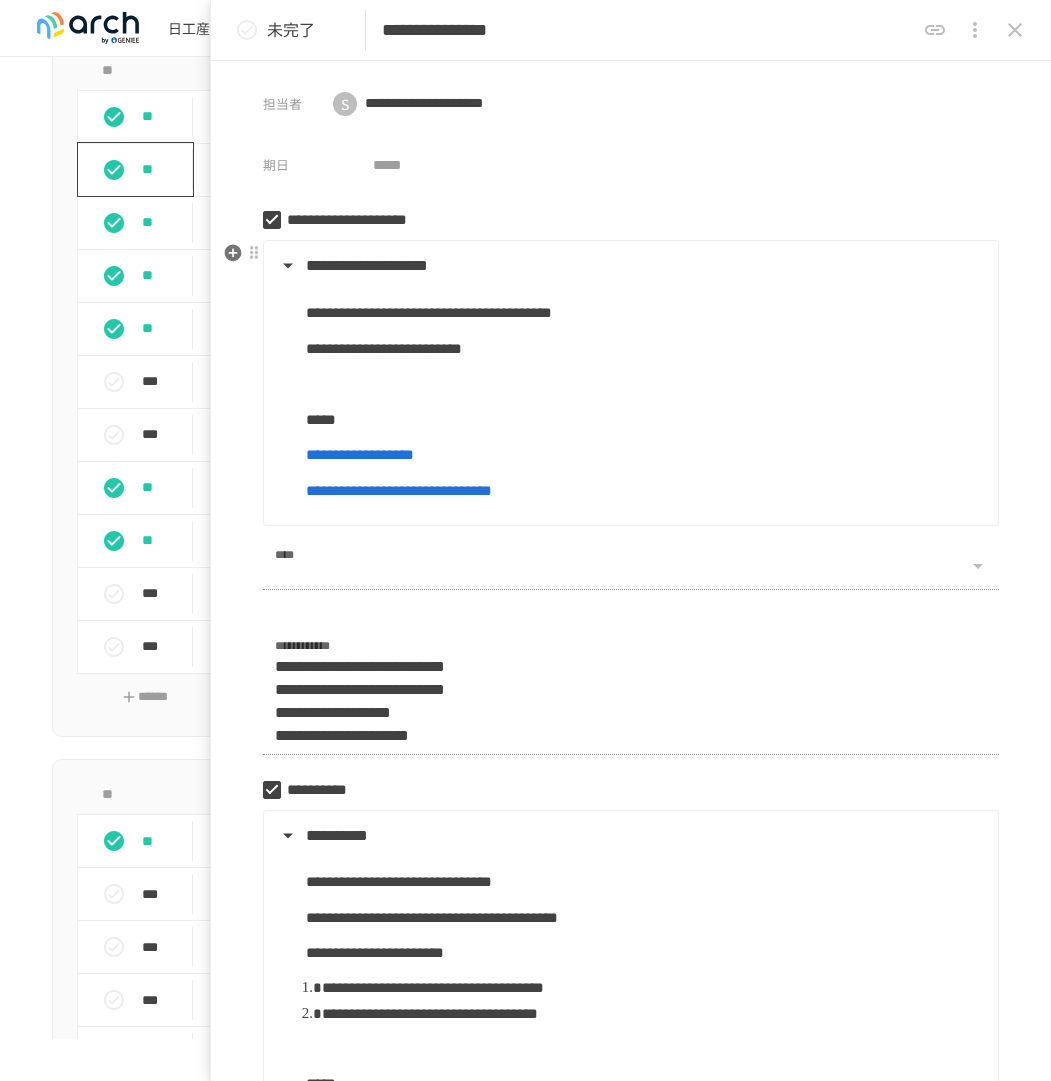 scroll, scrollTop: 6, scrollLeft: 0, axis: vertical 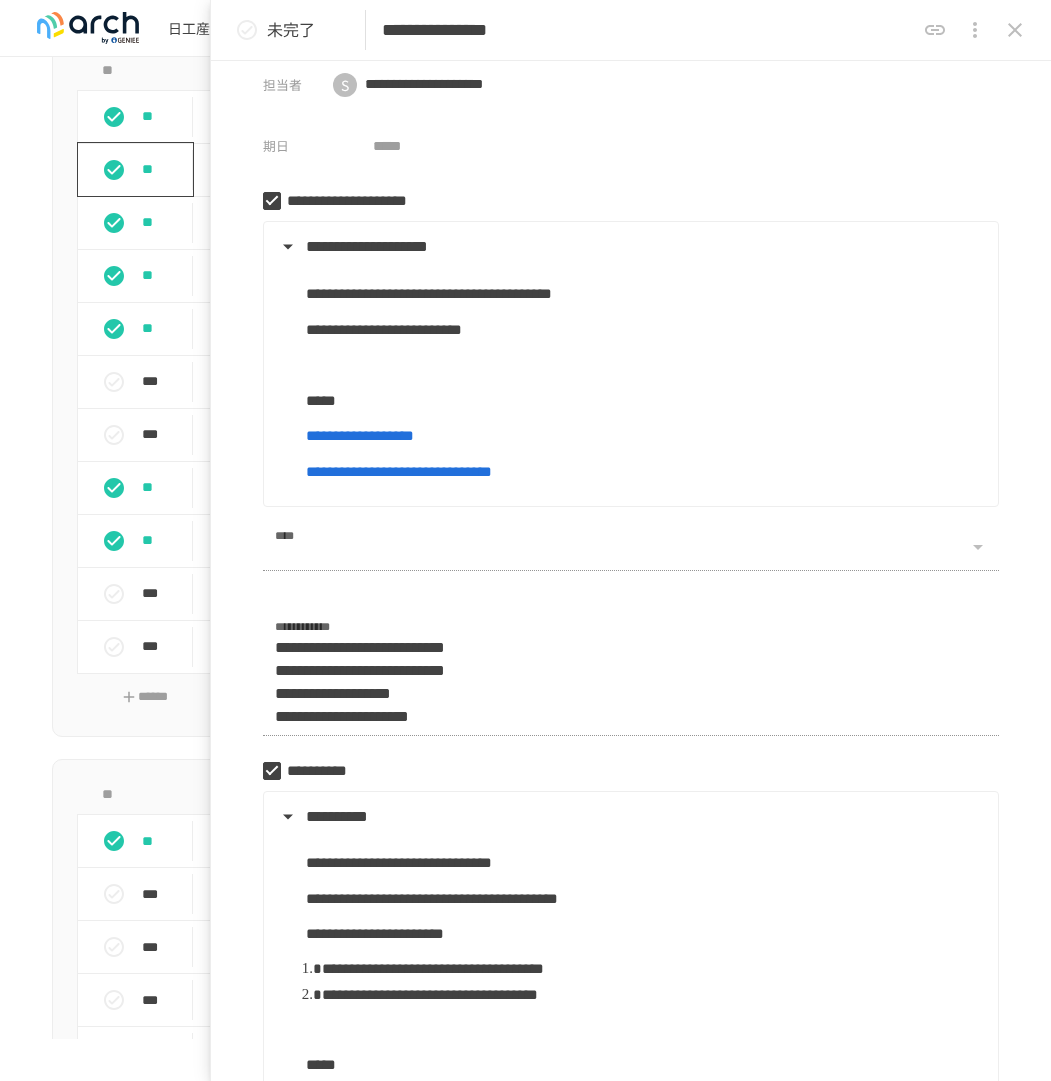 click at bounding box center (1015, 30) 